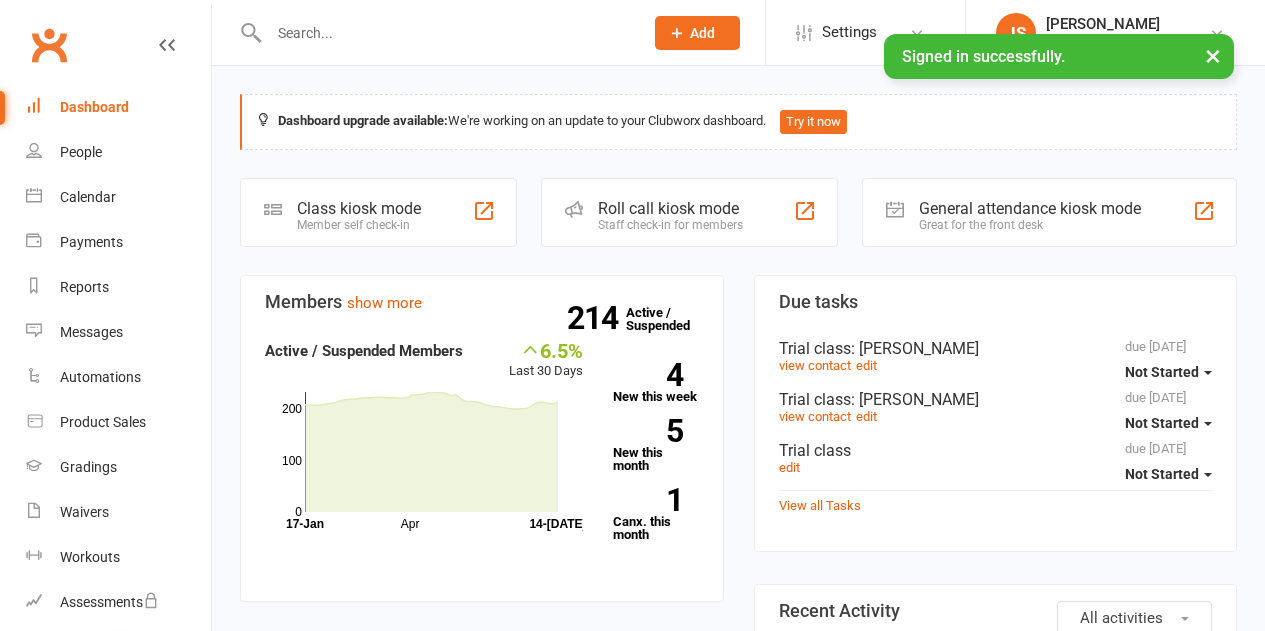 scroll, scrollTop: 0, scrollLeft: 0, axis: both 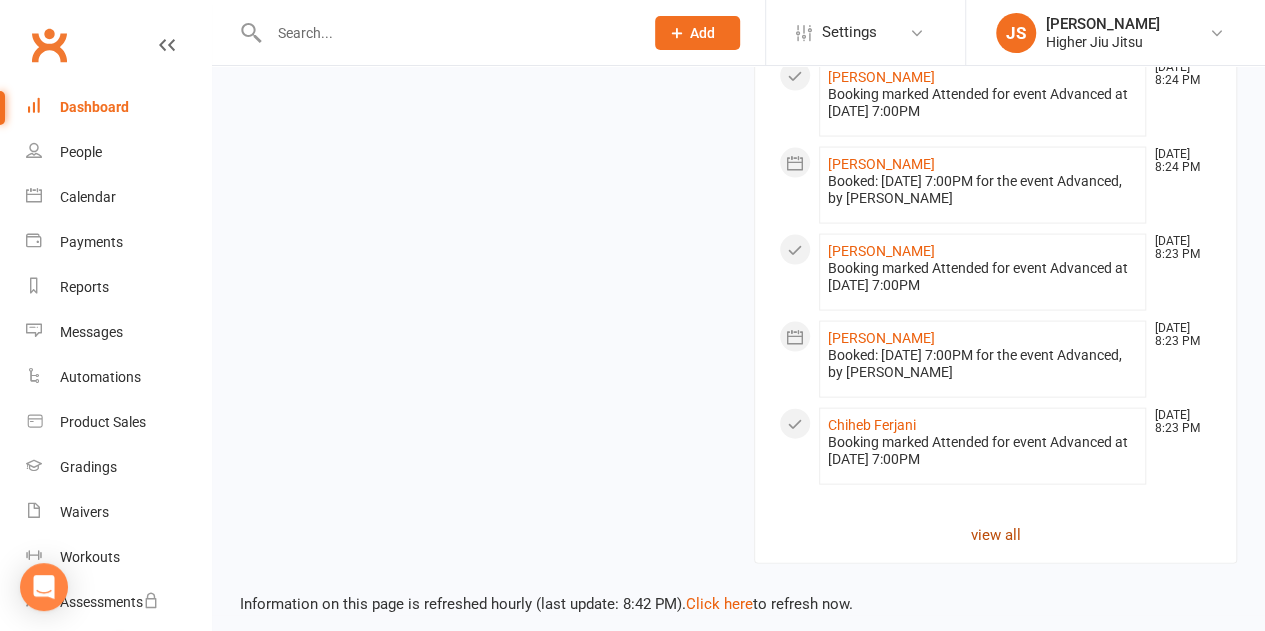 click on "view all" 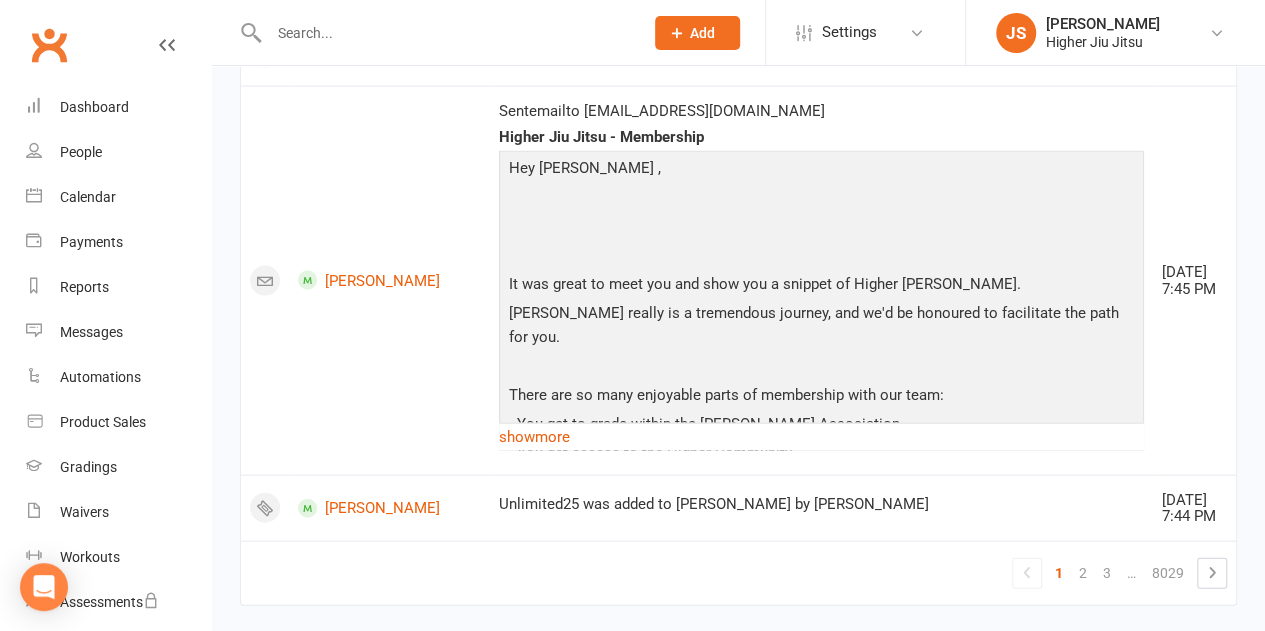 scroll, scrollTop: 1920, scrollLeft: 0, axis: vertical 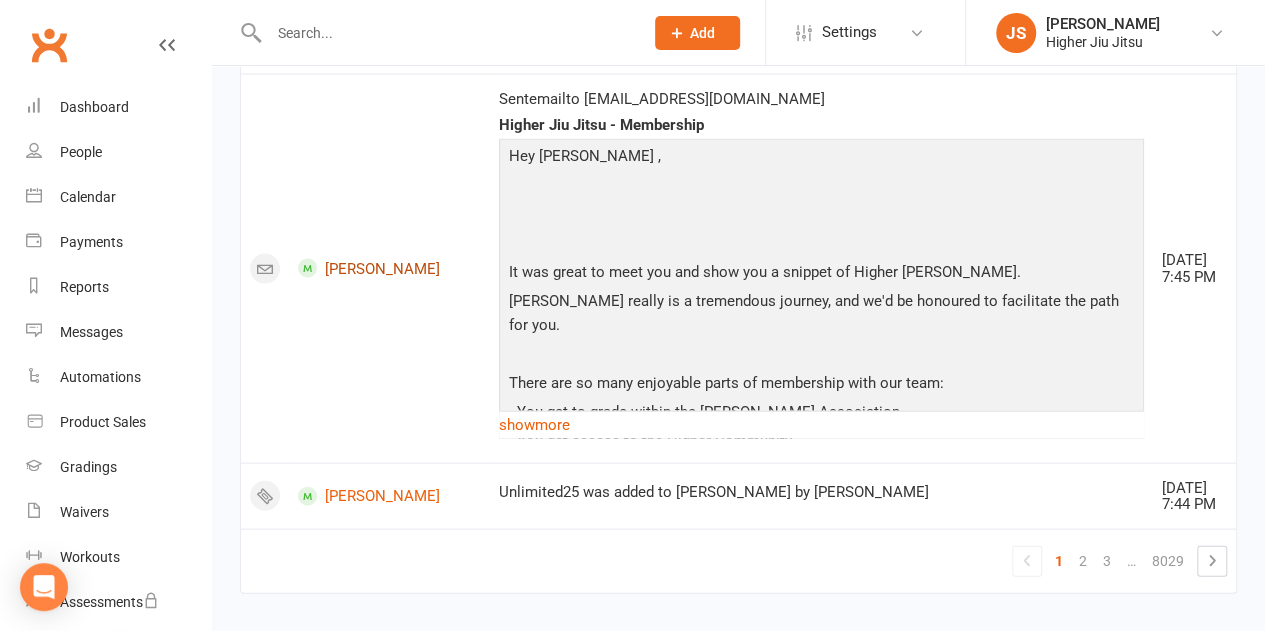 click on "Nick Shulhin" at bounding box center [389, 268] 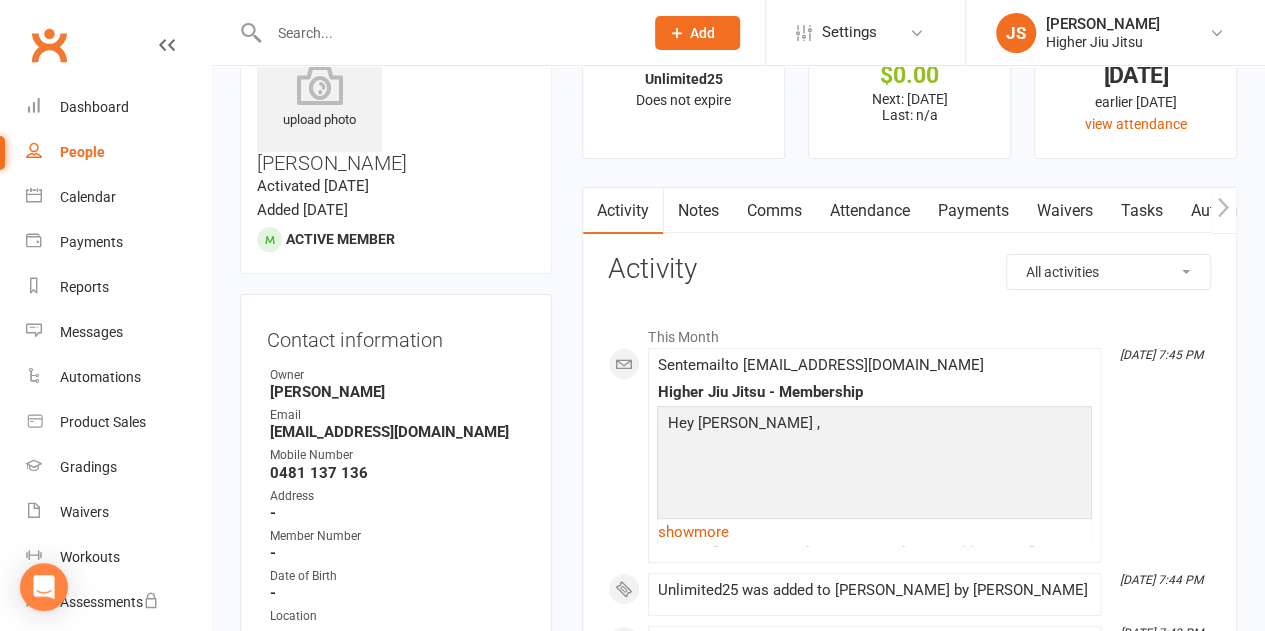 scroll, scrollTop: 300, scrollLeft: 0, axis: vertical 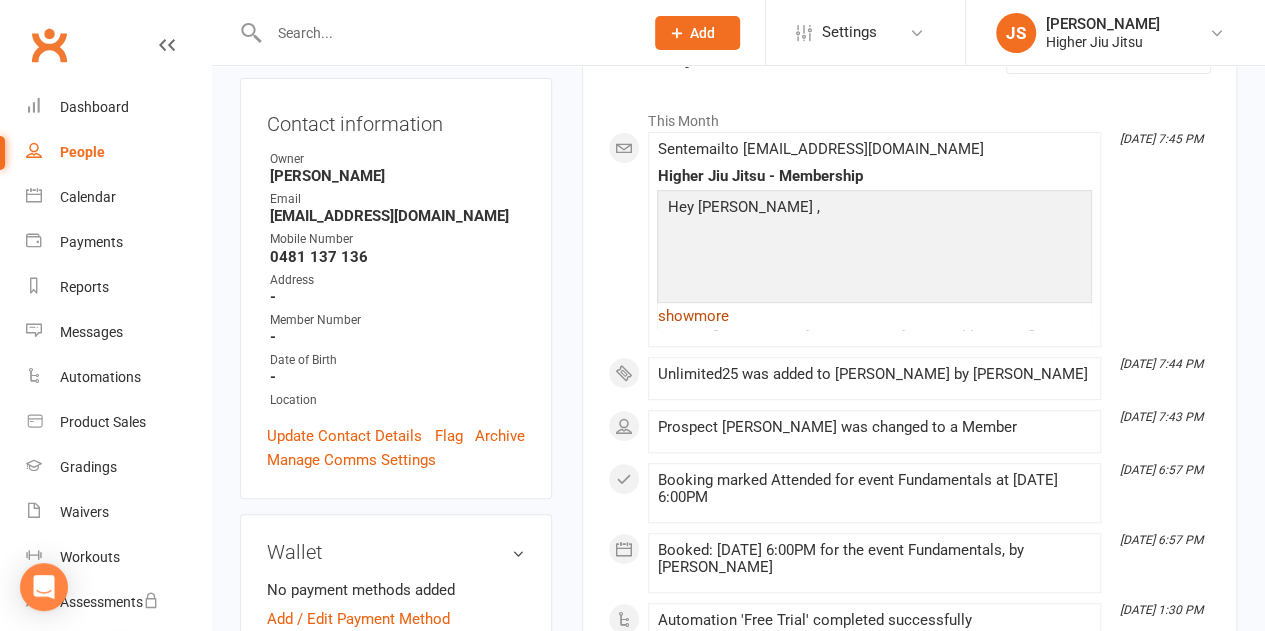 click on "show  more" at bounding box center (874, 316) 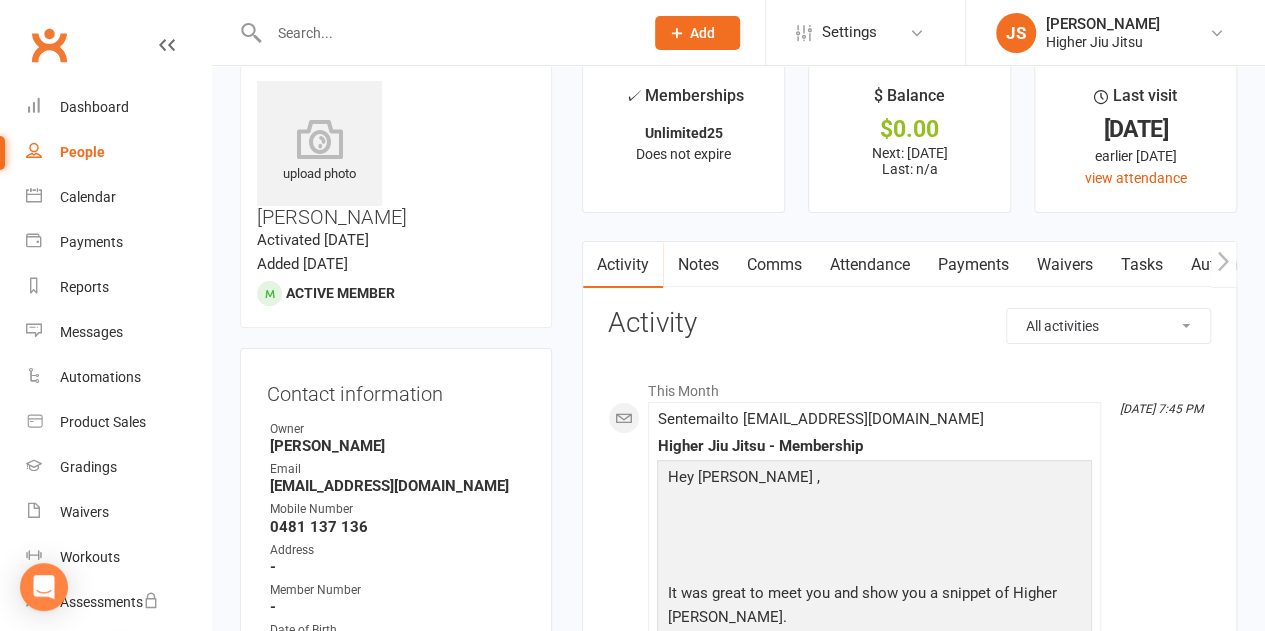 scroll, scrollTop: 0, scrollLeft: 0, axis: both 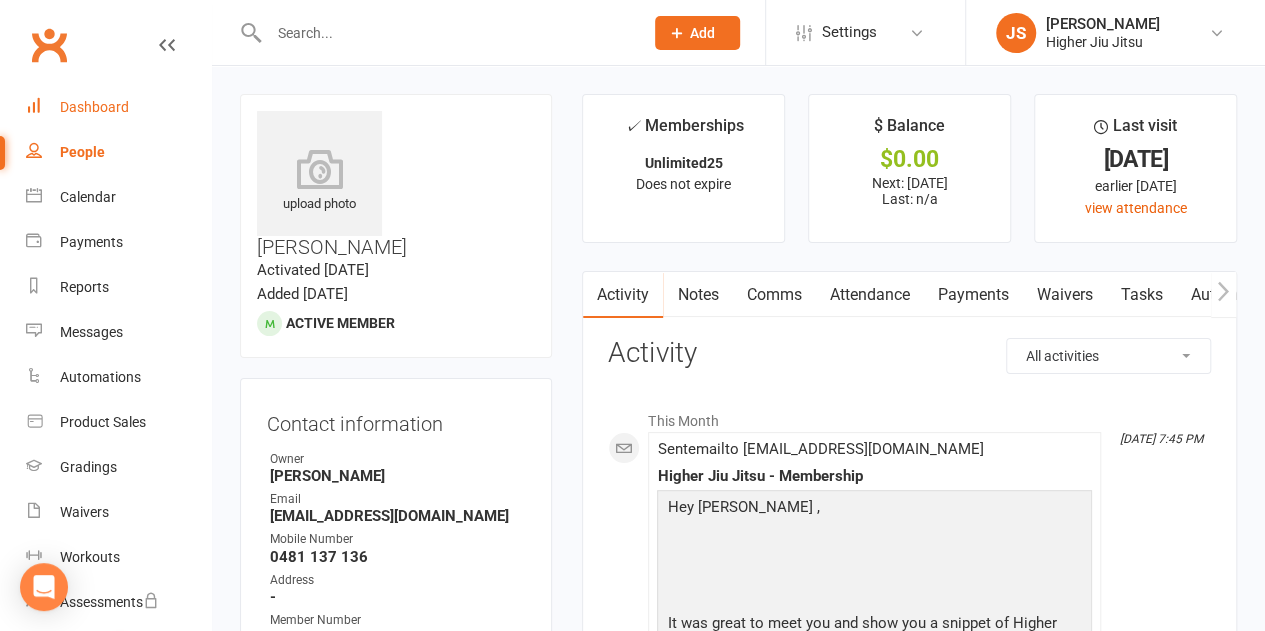 click on "Dashboard" at bounding box center [94, 107] 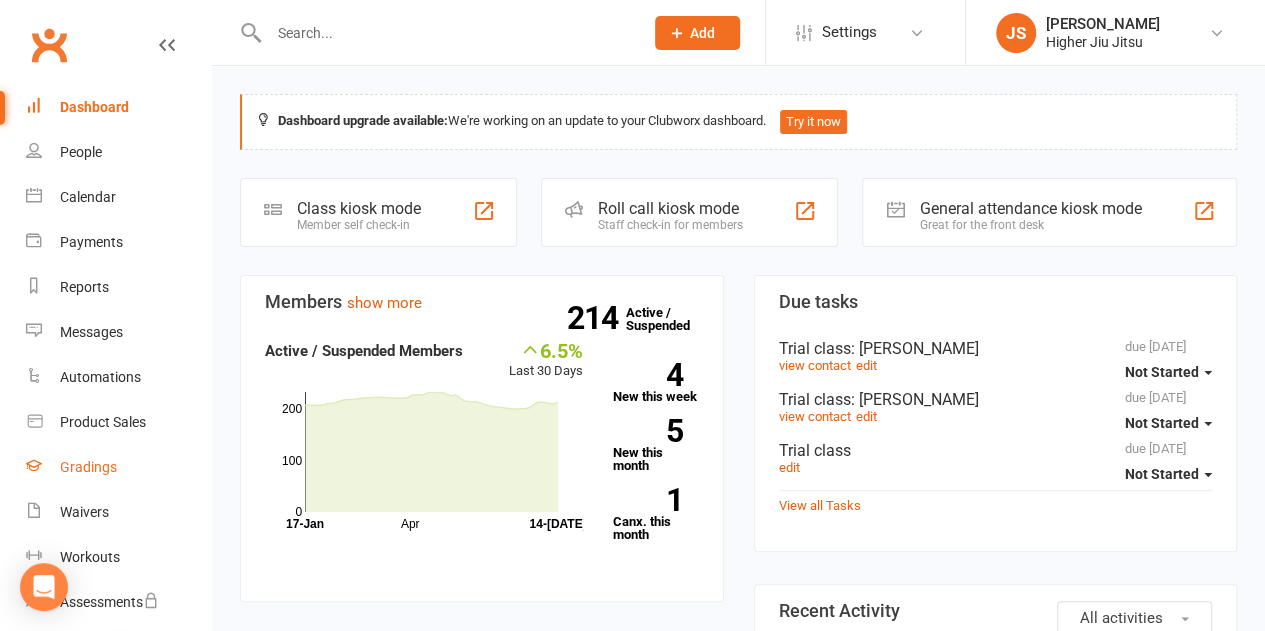 click on "Gradings" at bounding box center (88, 467) 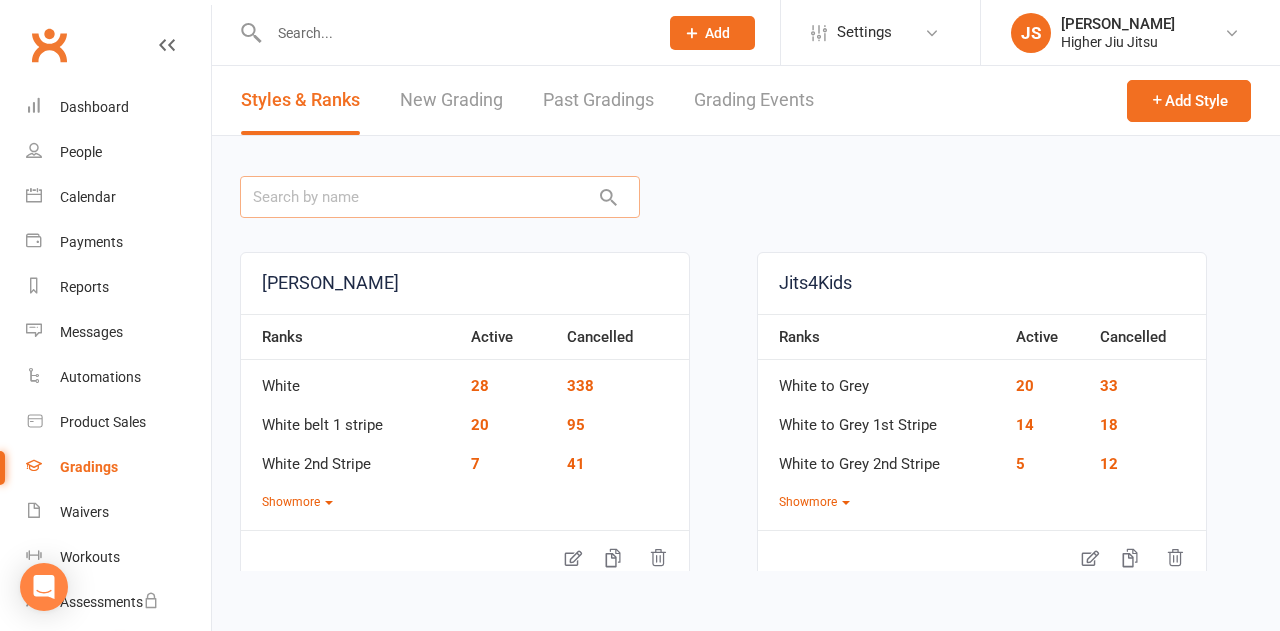 click at bounding box center (440, 197) 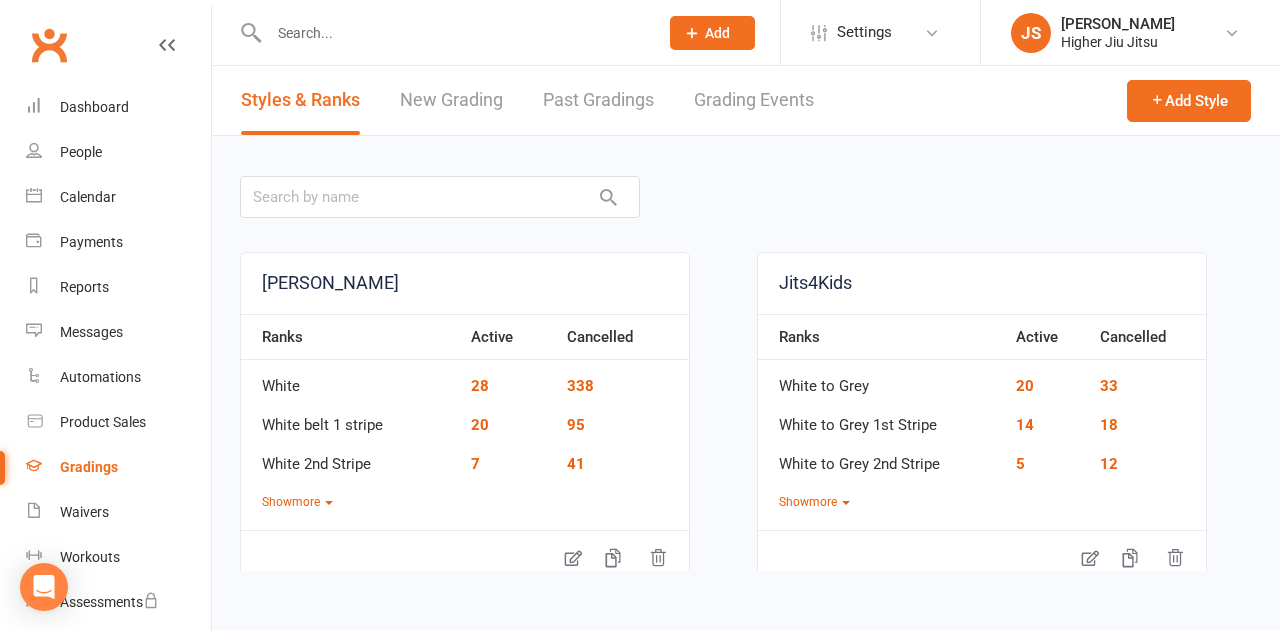 click on "New Grading" at bounding box center (451, 100) 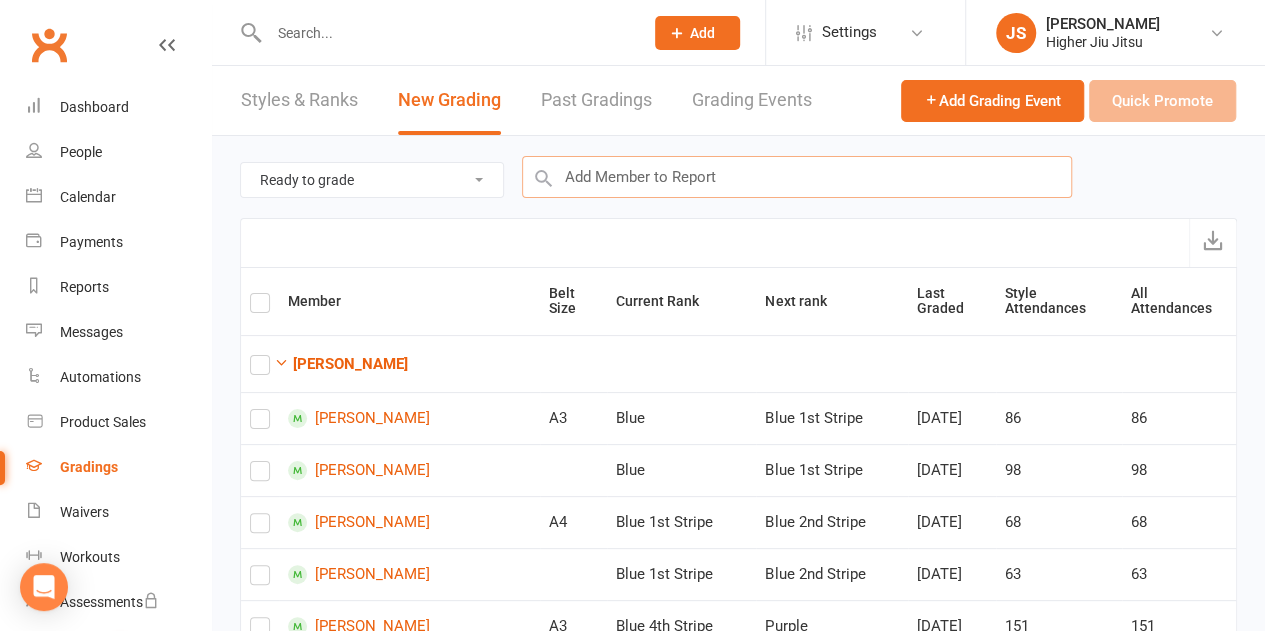 click at bounding box center (797, 177) 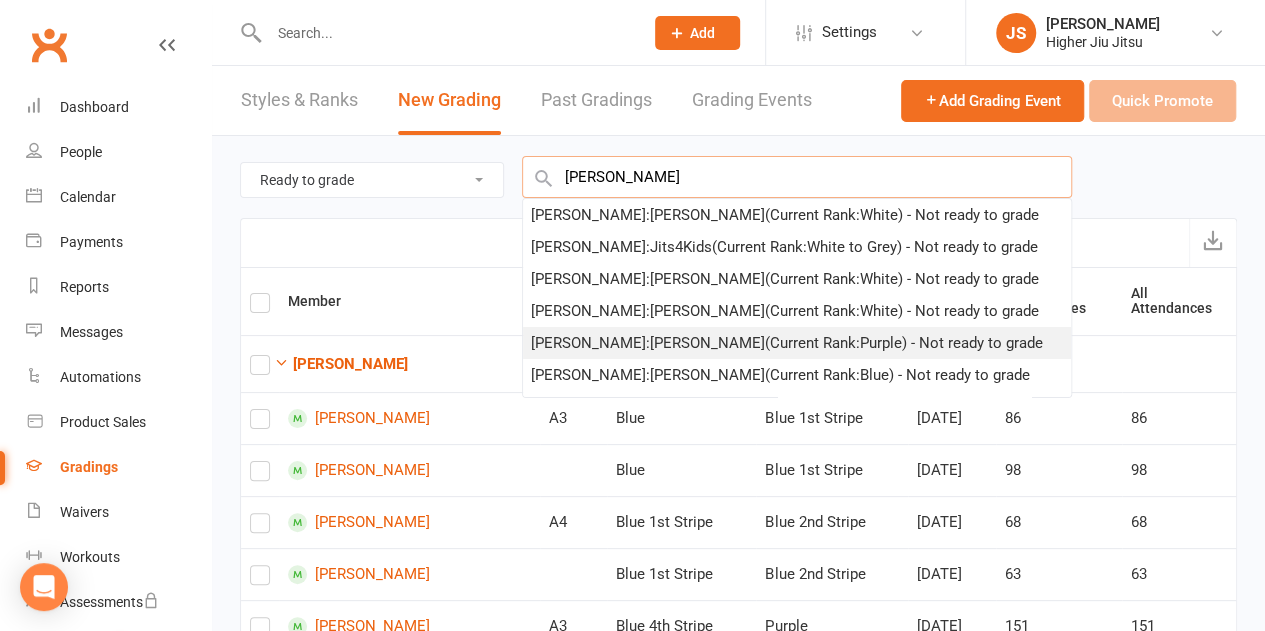 scroll, scrollTop: 100, scrollLeft: 0, axis: vertical 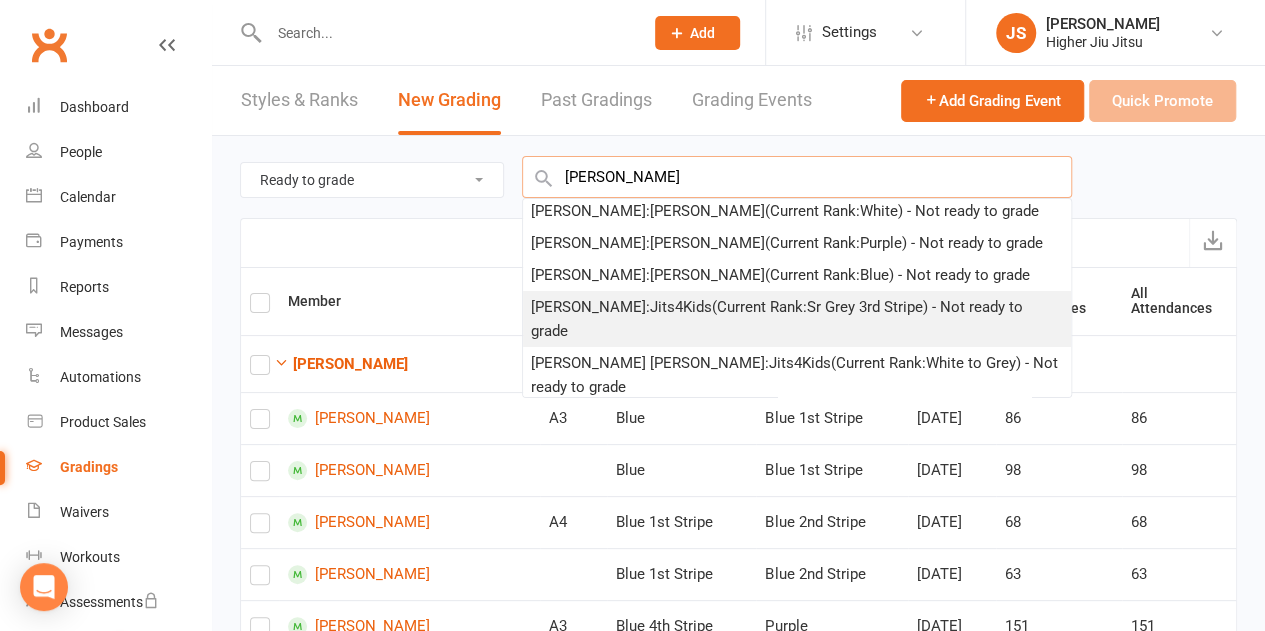 type on "martin" 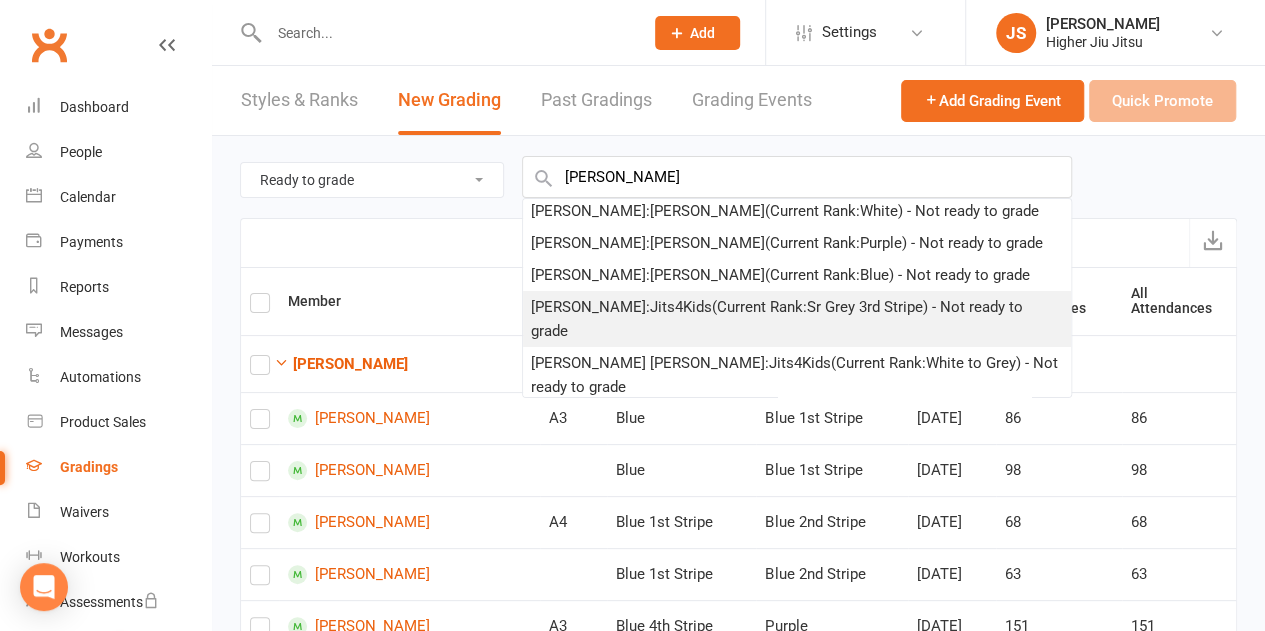 click on "Martin Elkanovich :  Jits4Kids  (Current Rank:  Sr Grey 3rd Stripe ) -   Not ready to grade" at bounding box center (797, 319) 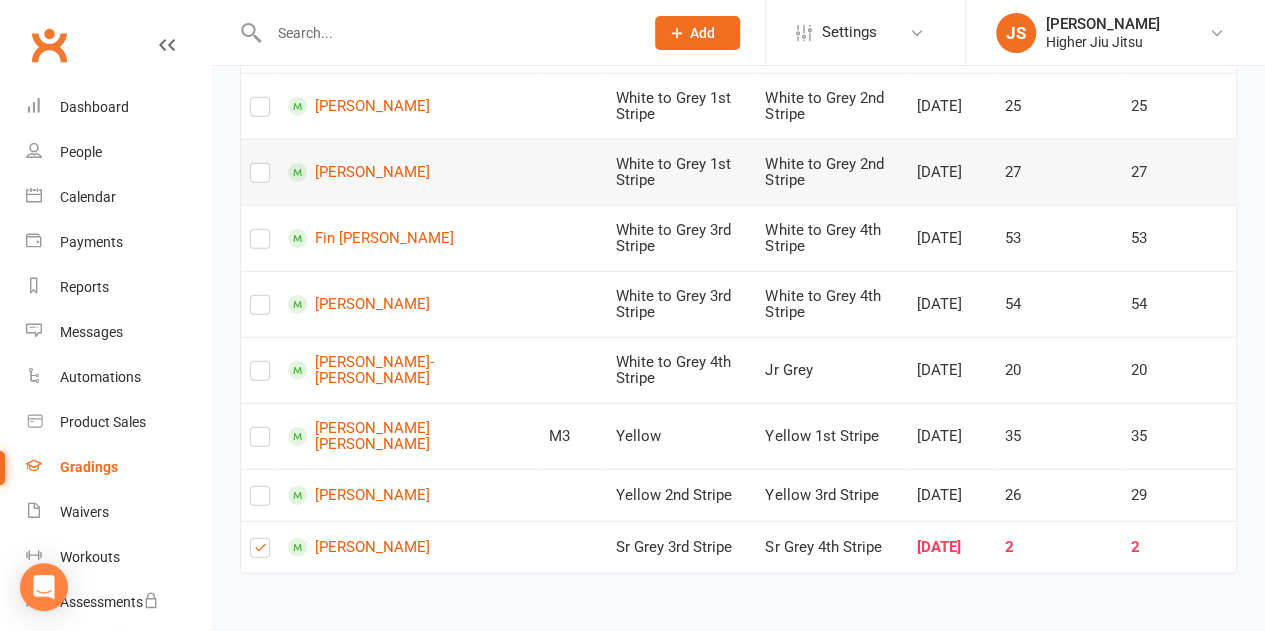 scroll, scrollTop: 2889, scrollLeft: 0, axis: vertical 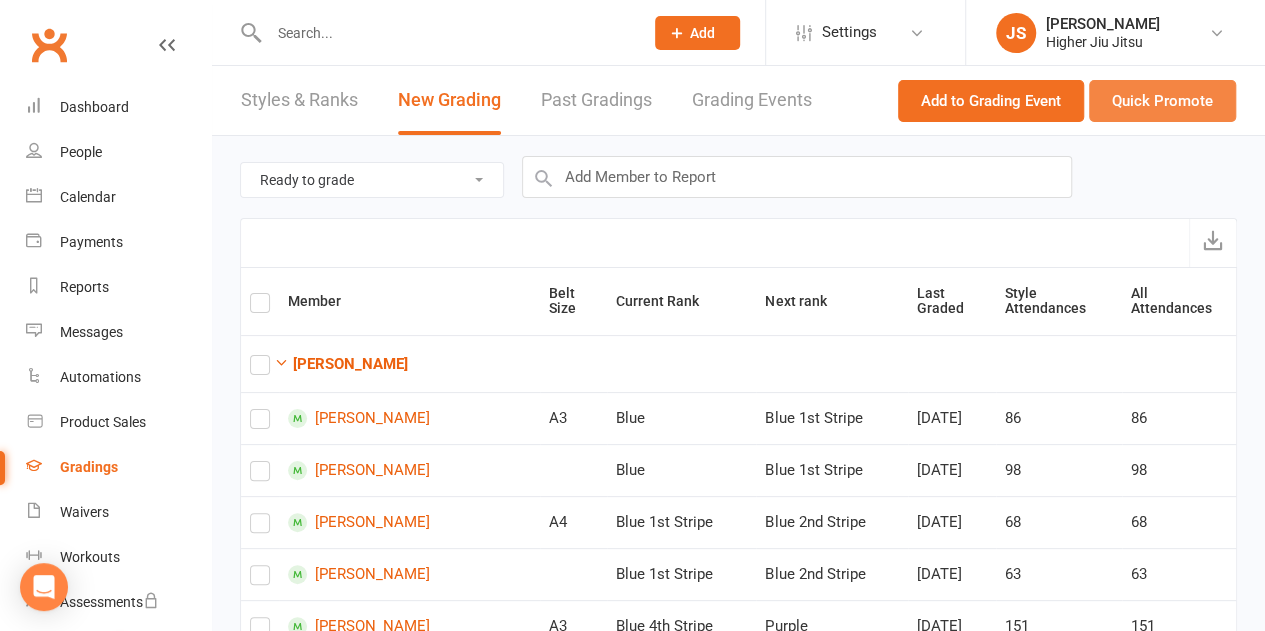 click on "Quick Promote" at bounding box center [1162, 101] 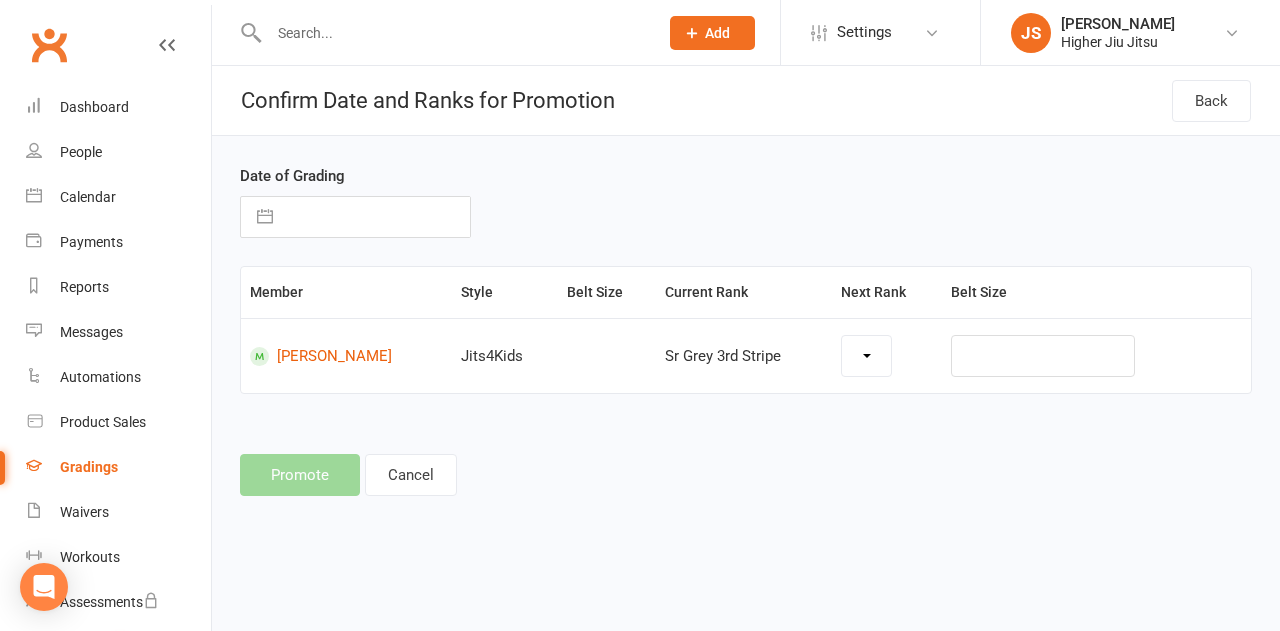 select on "10333" 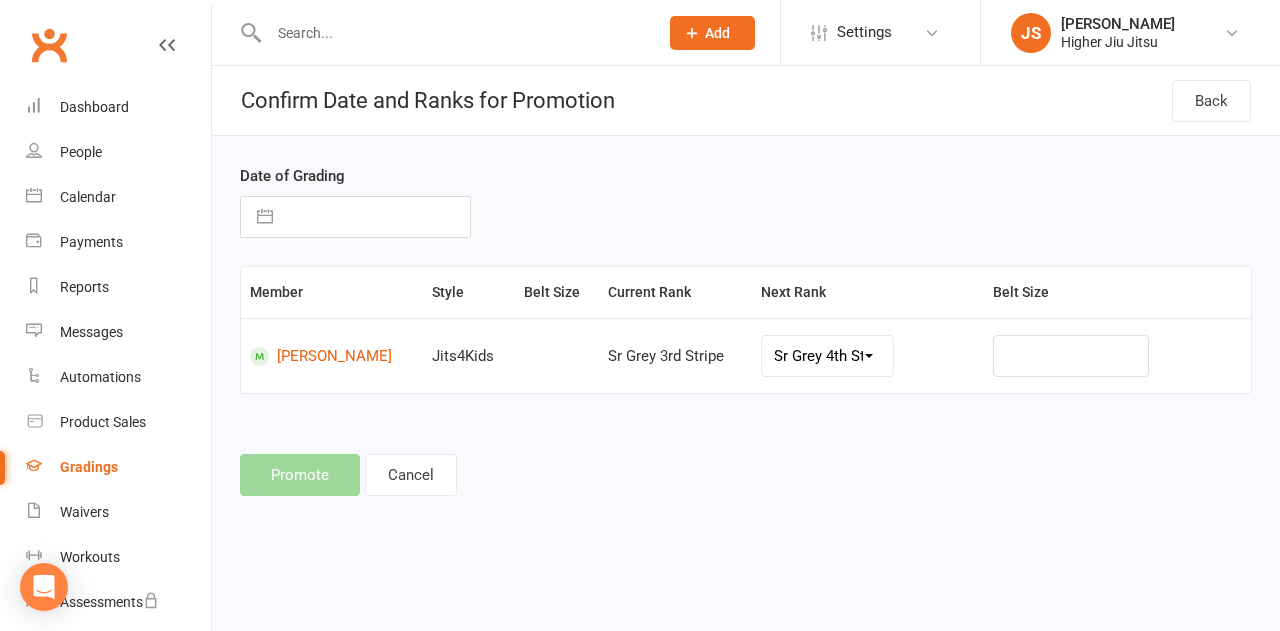 click at bounding box center (376, 217) 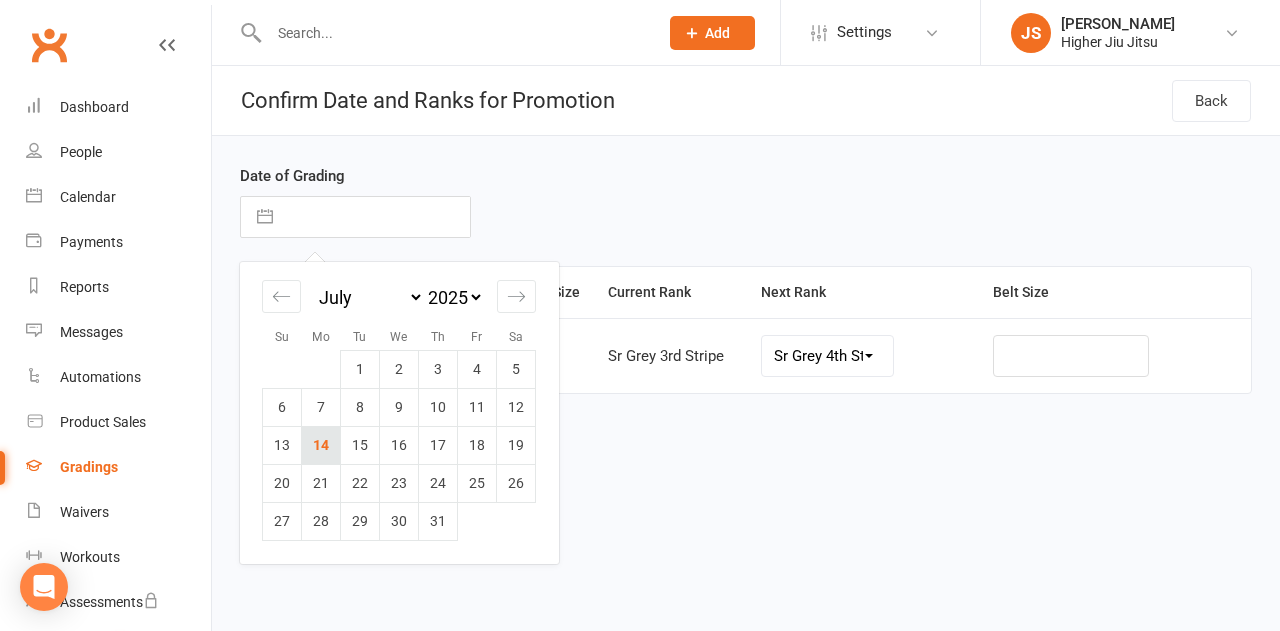 click on "14" at bounding box center [321, 445] 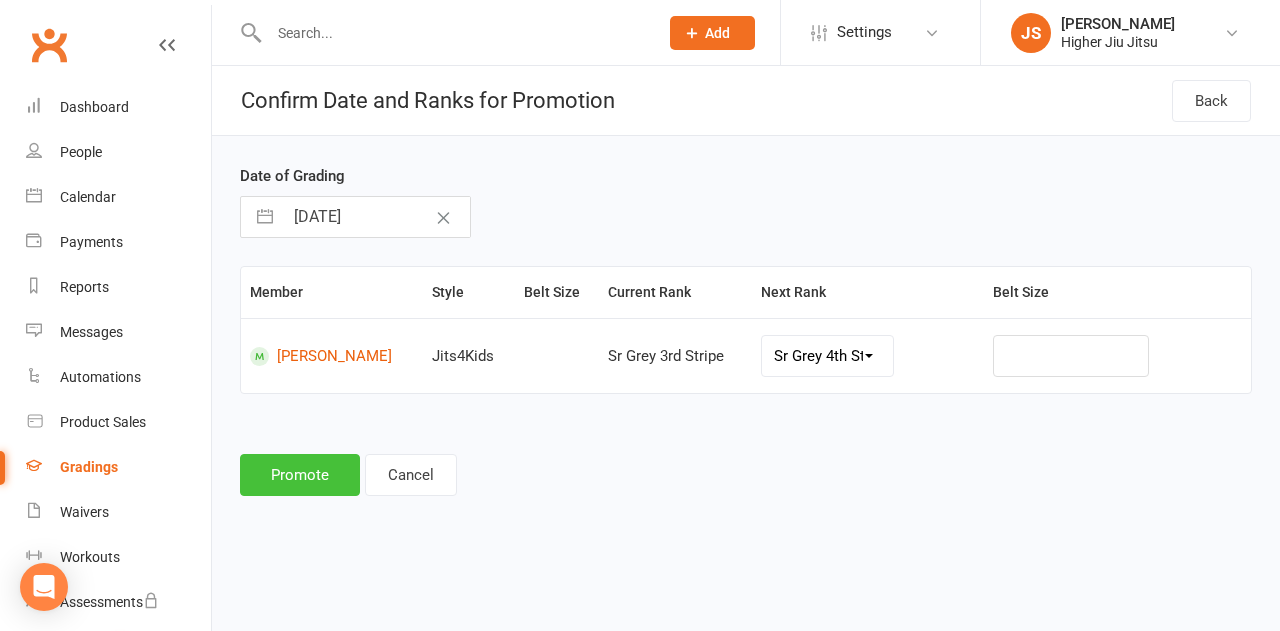 click on "Promote" at bounding box center (300, 475) 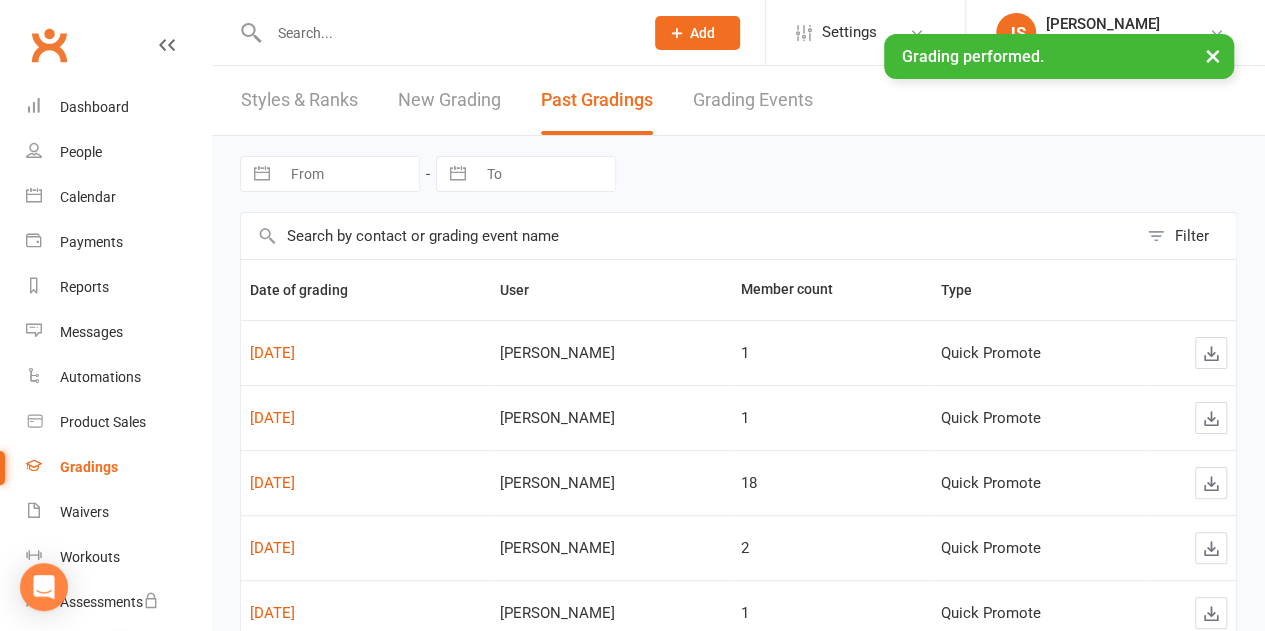click on "New Grading" at bounding box center [449, 100] 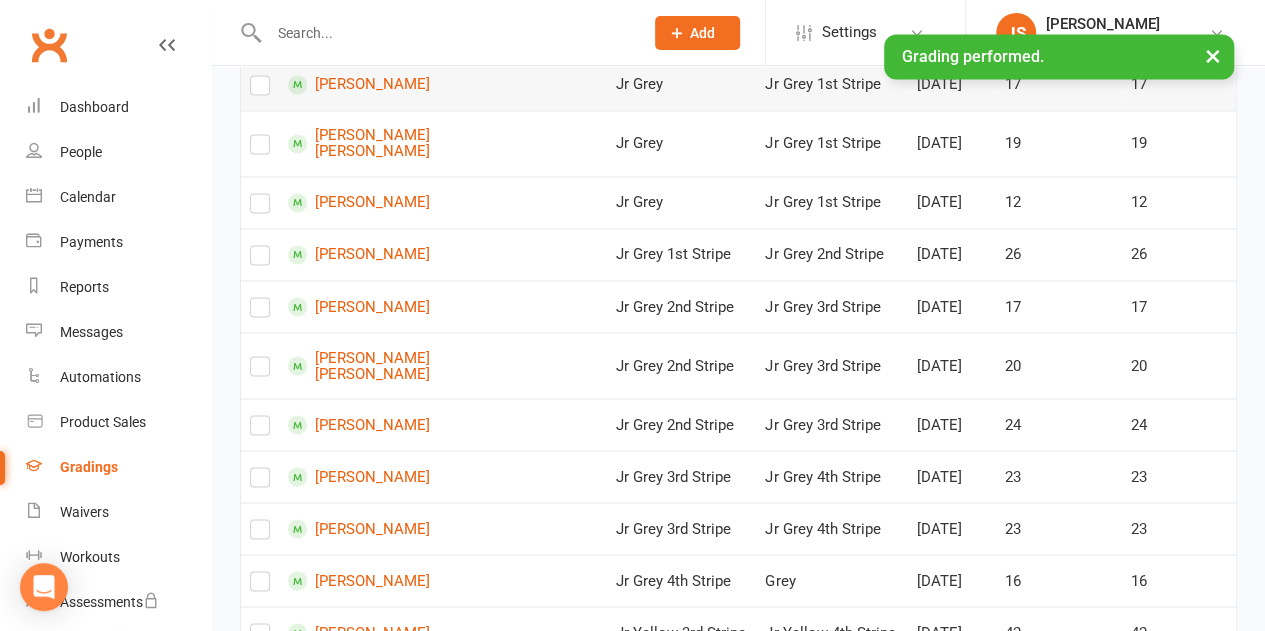 scroll, scrollTop: 1700, scrollLeft: 0, axis: vertical 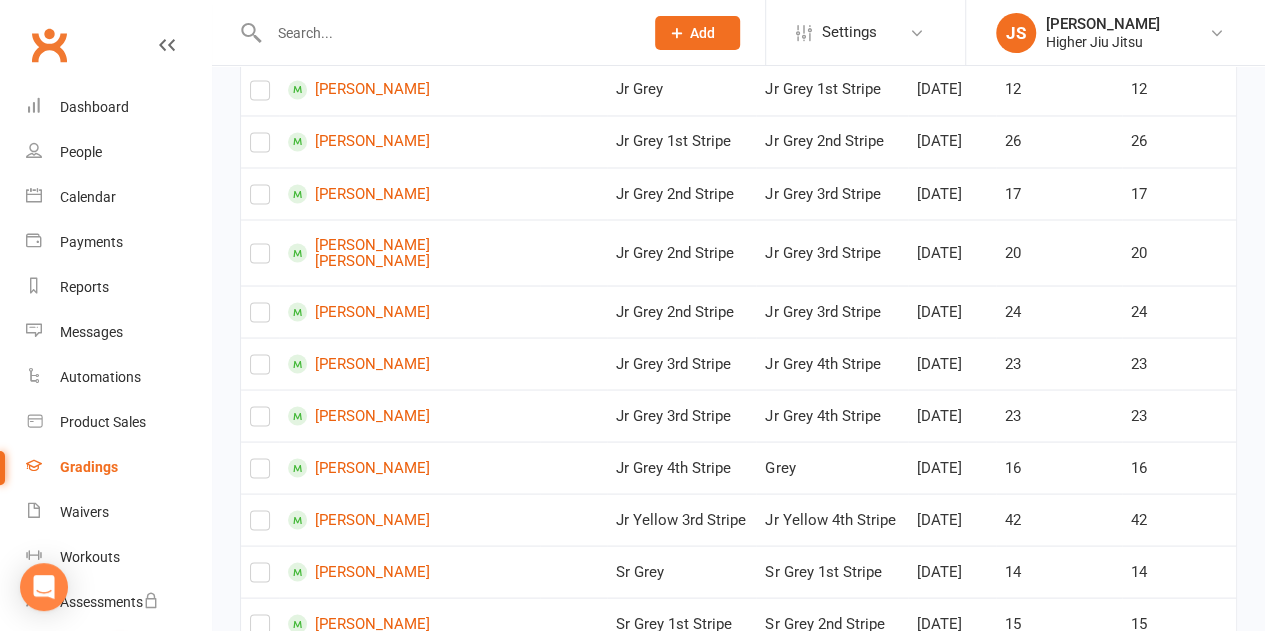 click at bounding box center (260, -128) 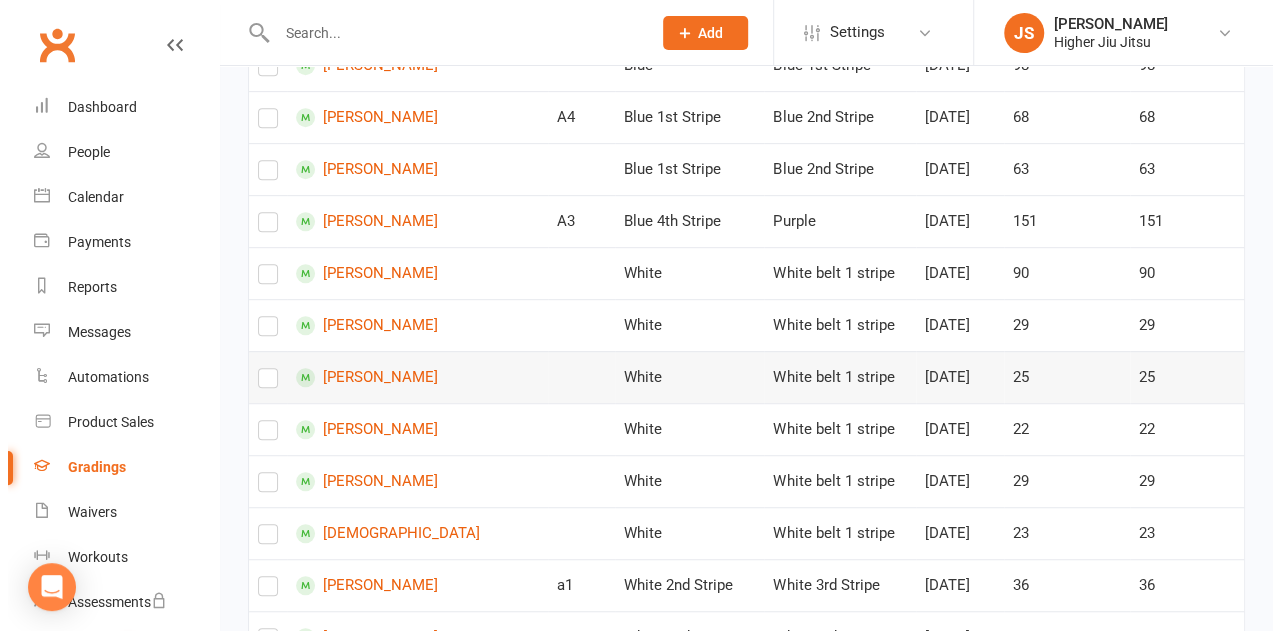 scroll, scrollTop: 0, scrollLeft: 0, axis: both 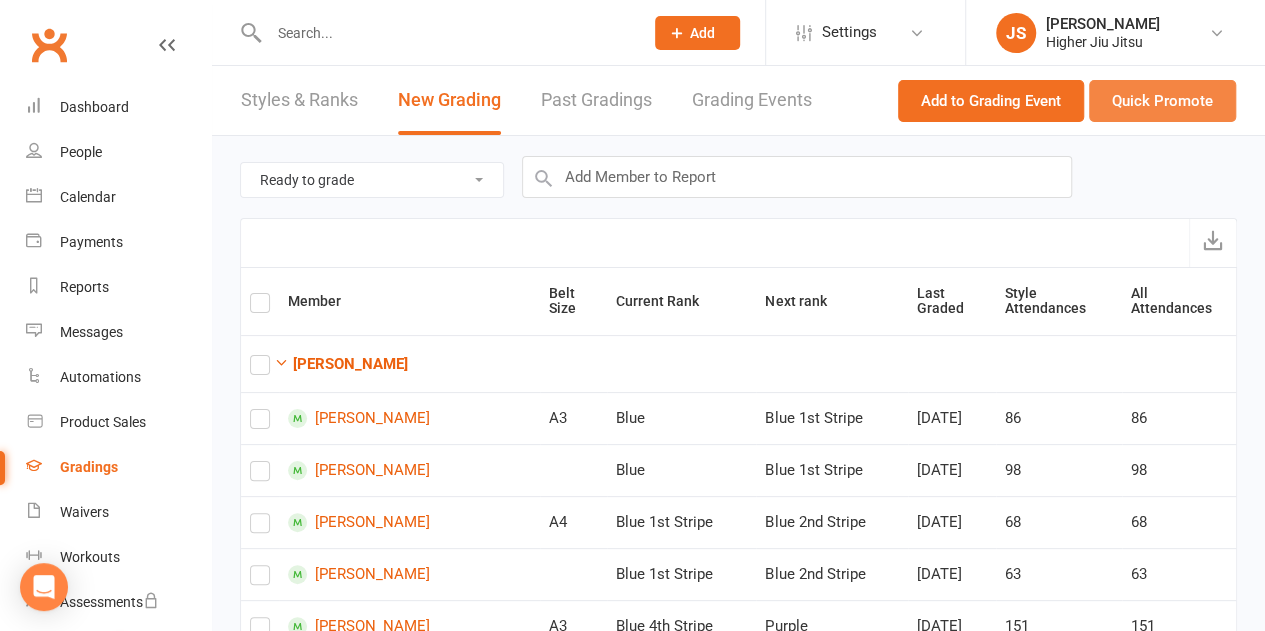 click on "Quick Promote" at bounding box center [1162, 101] 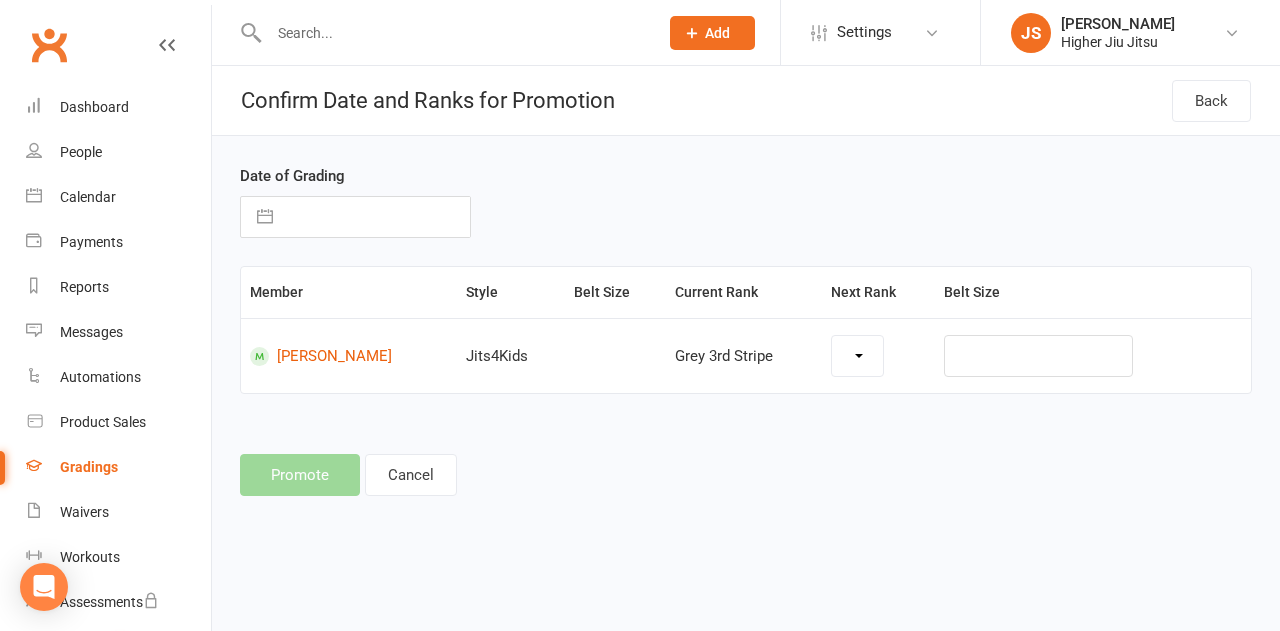select on "10328" 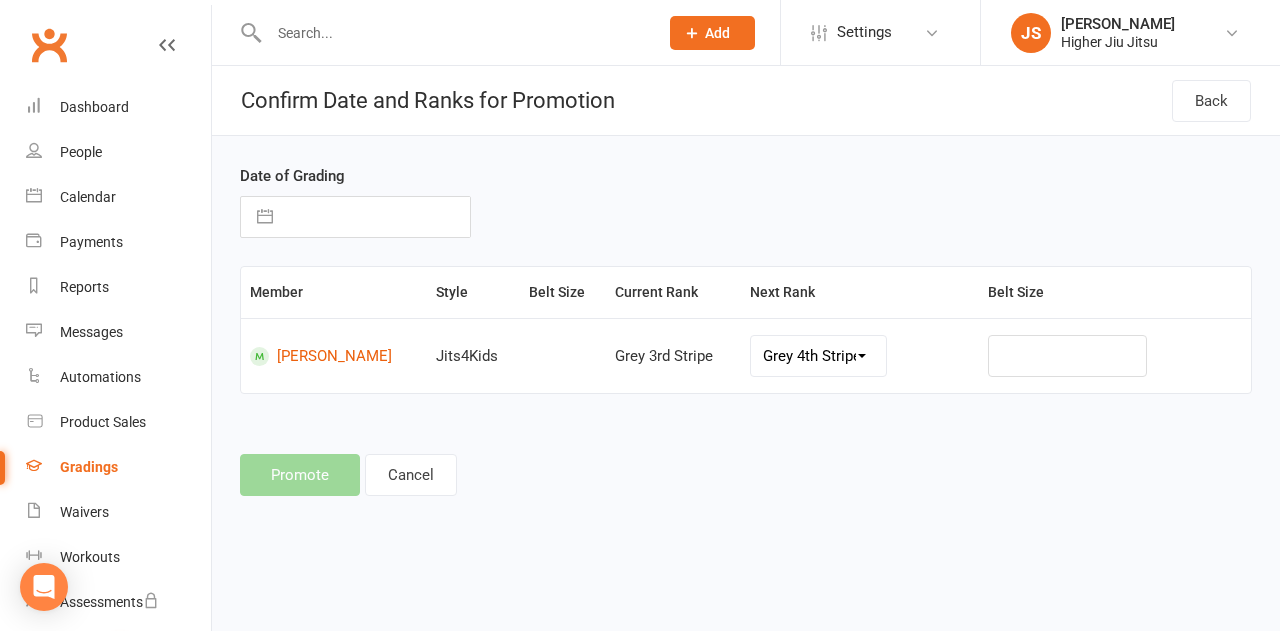 click at bounding box center (265, 217) 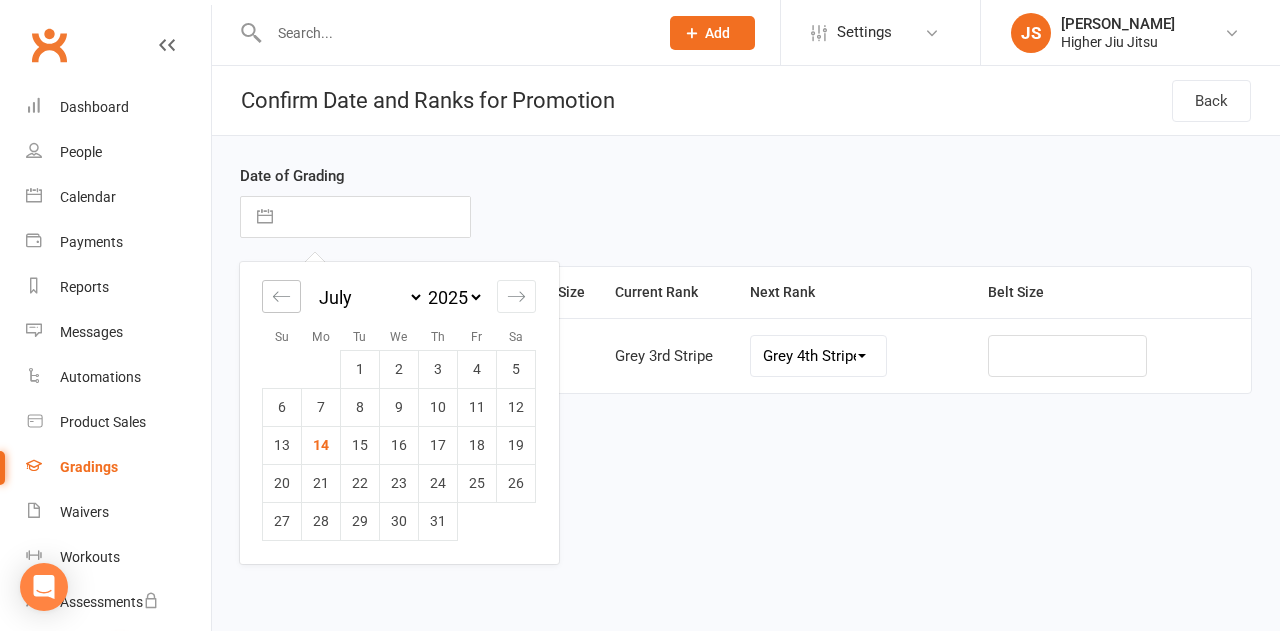 click 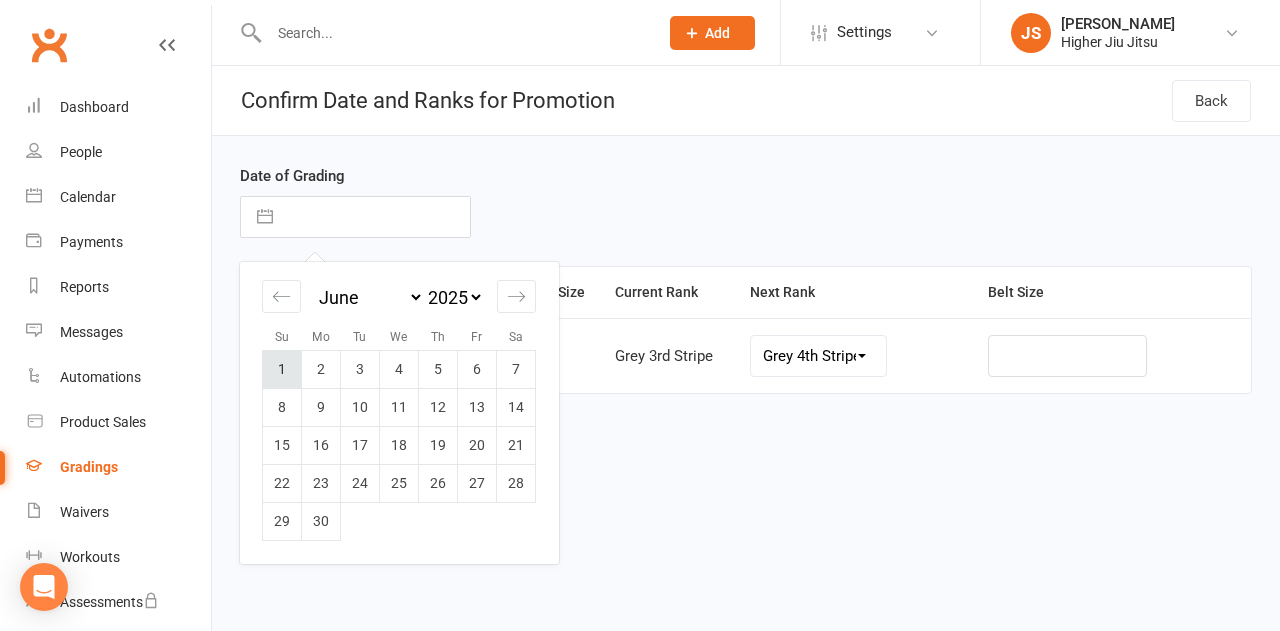 click on "1" at bounding box center [282, 369] 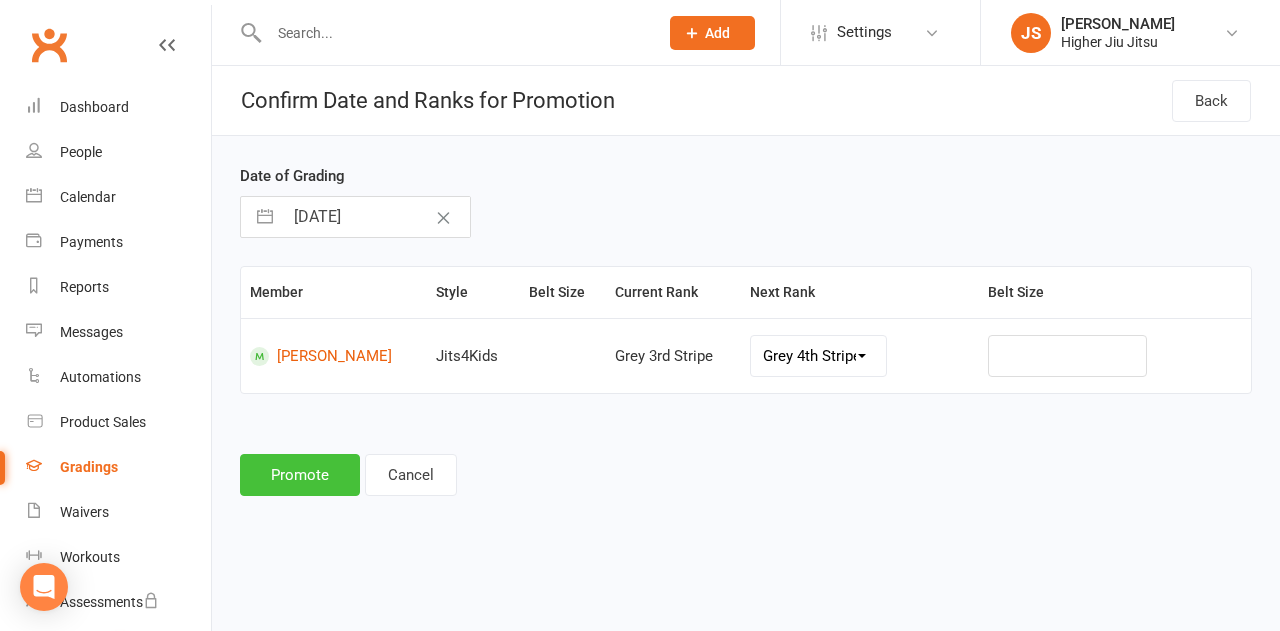 click on "Promote" at bounding box center (300, 475) 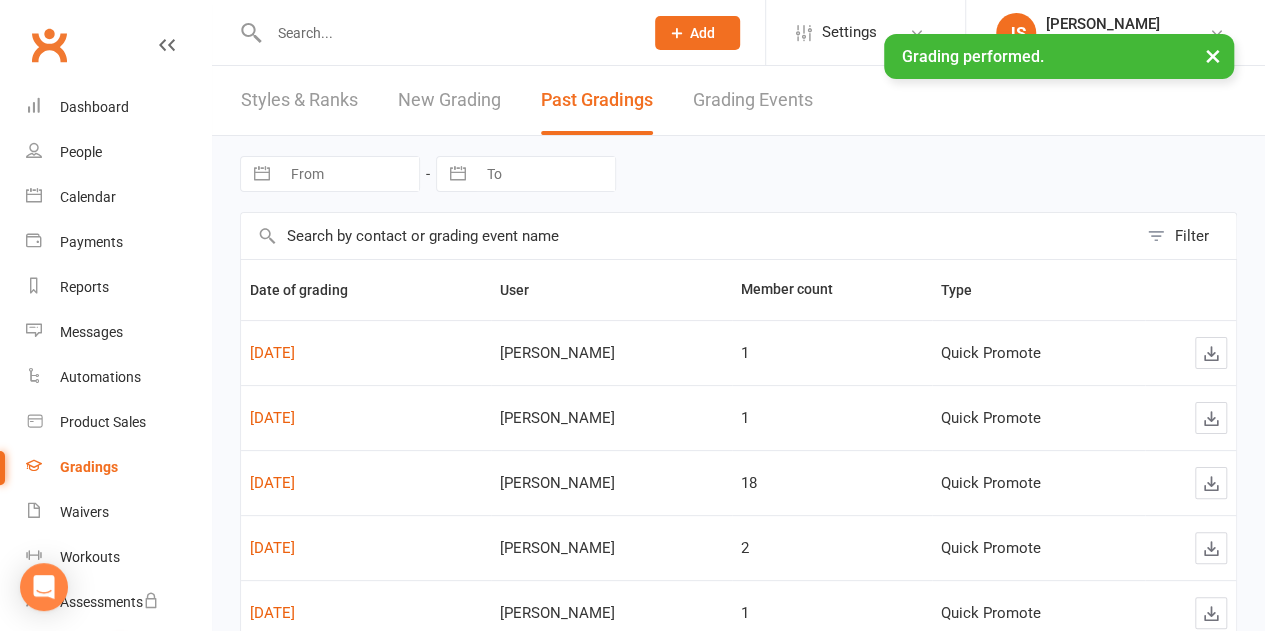 click on "New Grading" at bounding box center [449, 100] 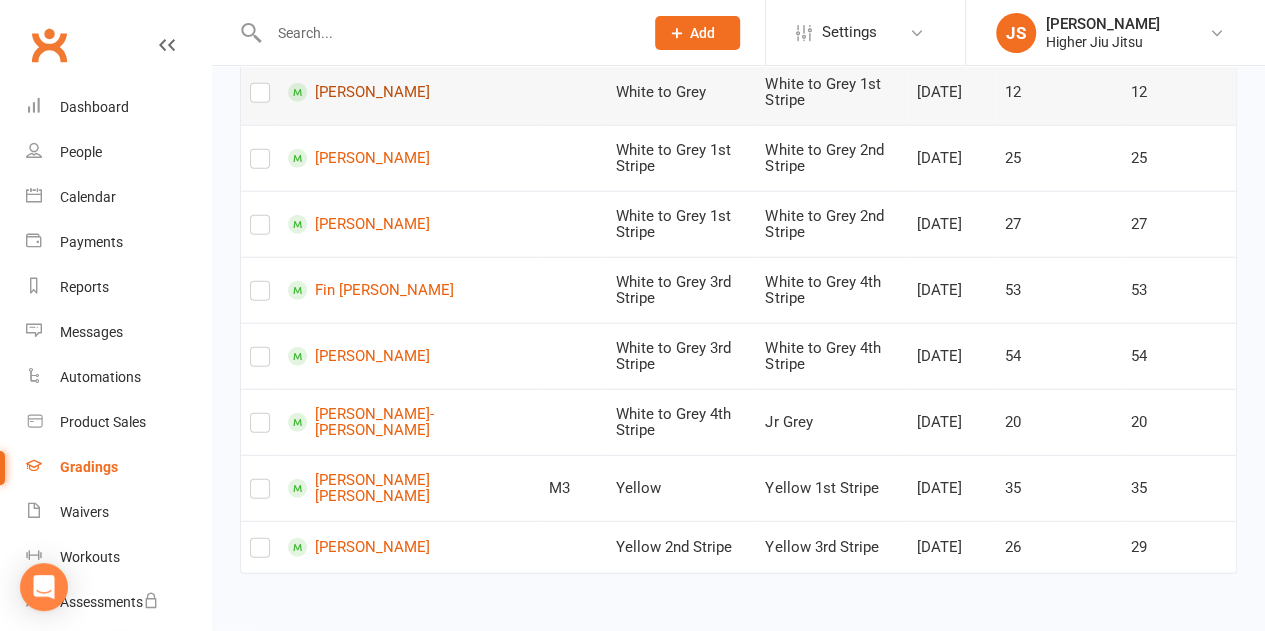 scroll, scrollTop: 2537, scrollLeft: 0, axis: vertical 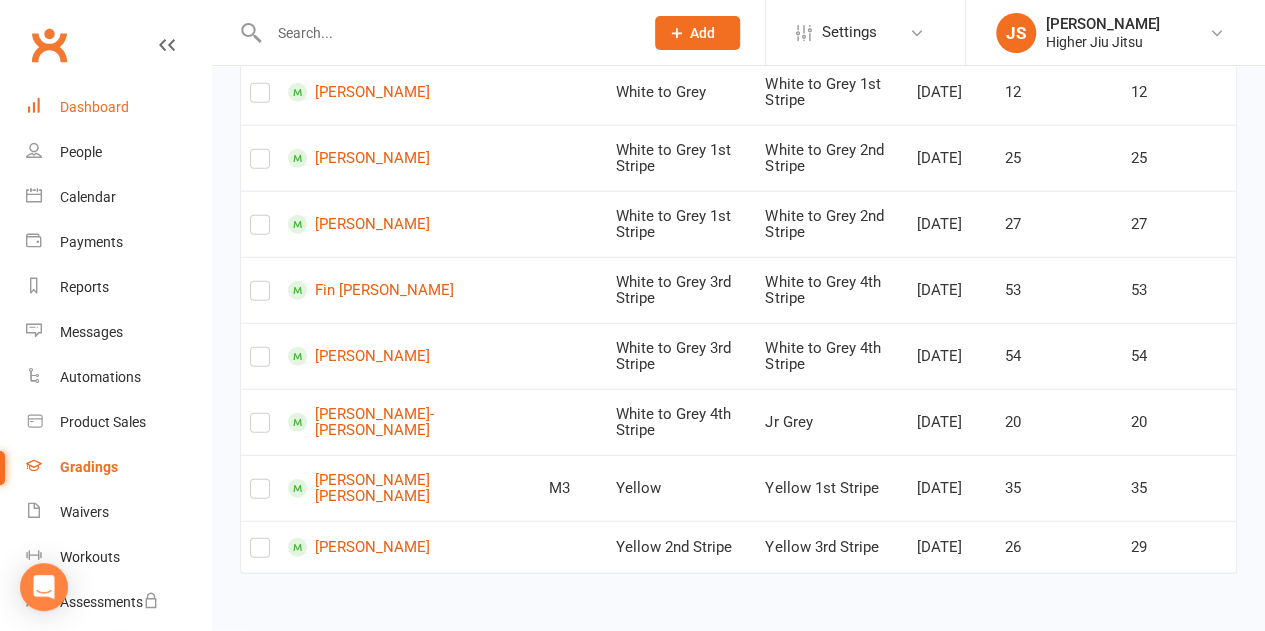 click on "Dashboard" at bounding box center [94, 107] 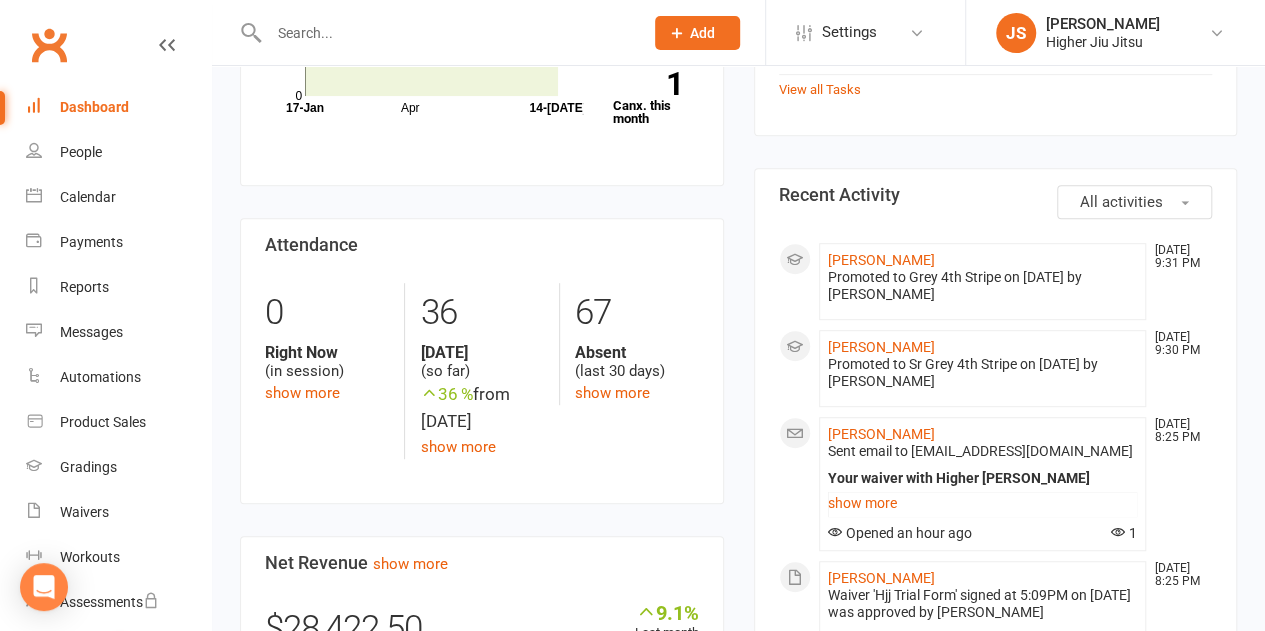scroll, scrollTop: 500, scrollLeft: 0, axis: vertical 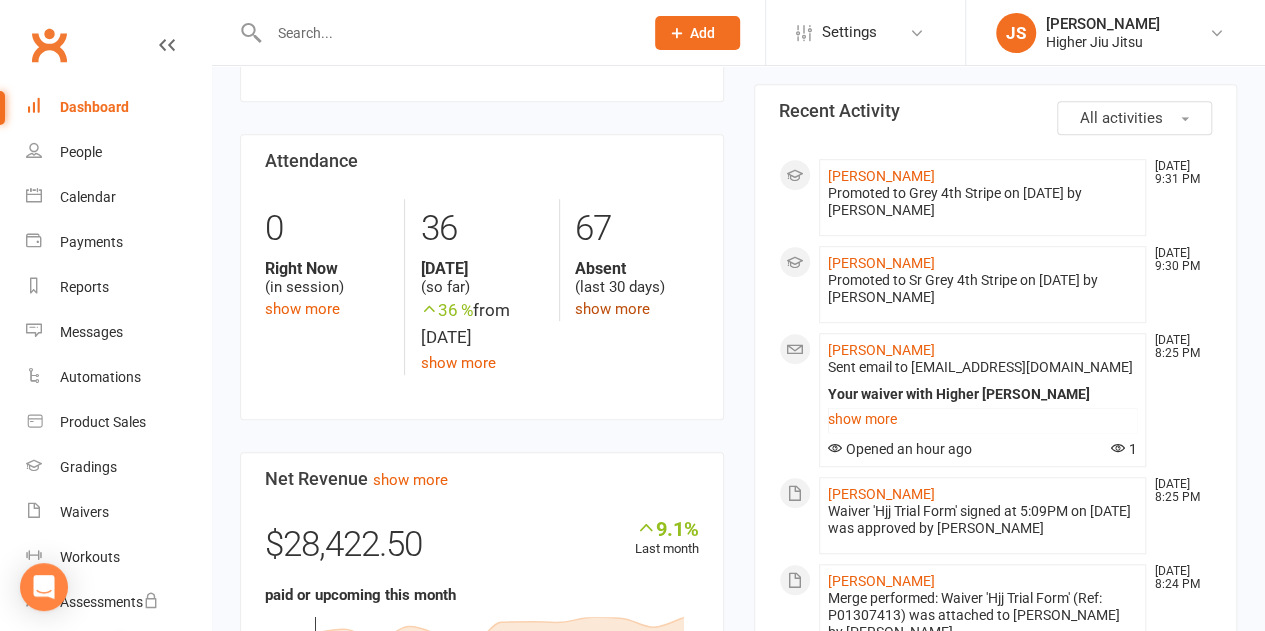 click on "show more" 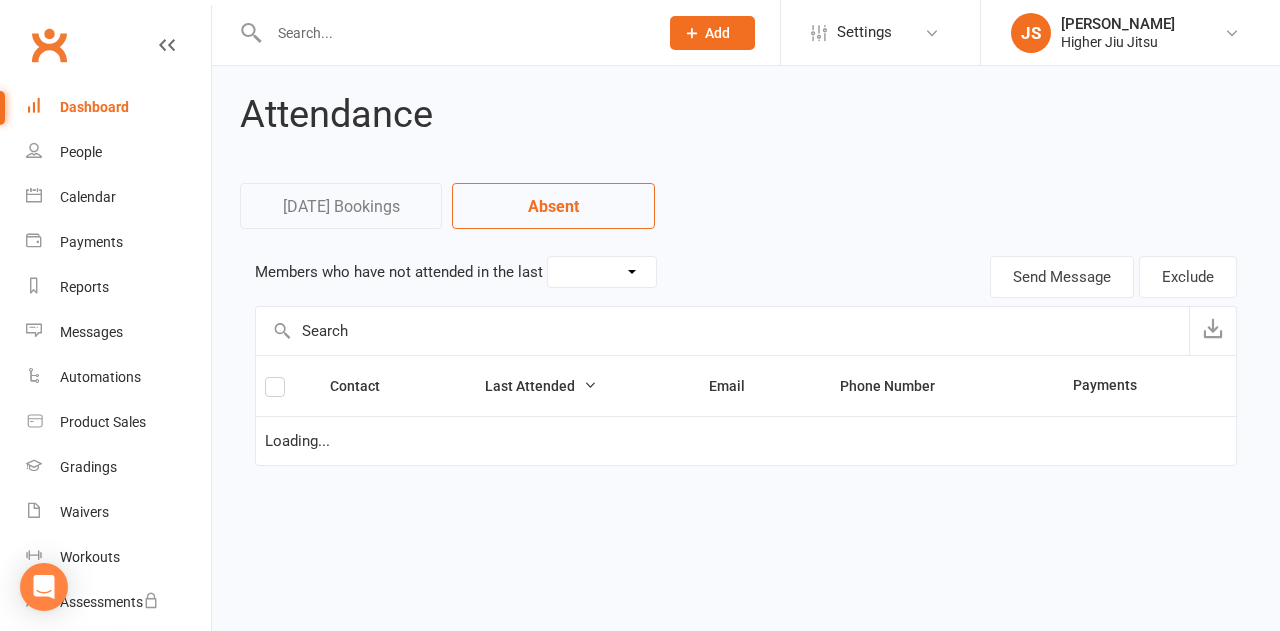 select on "30" 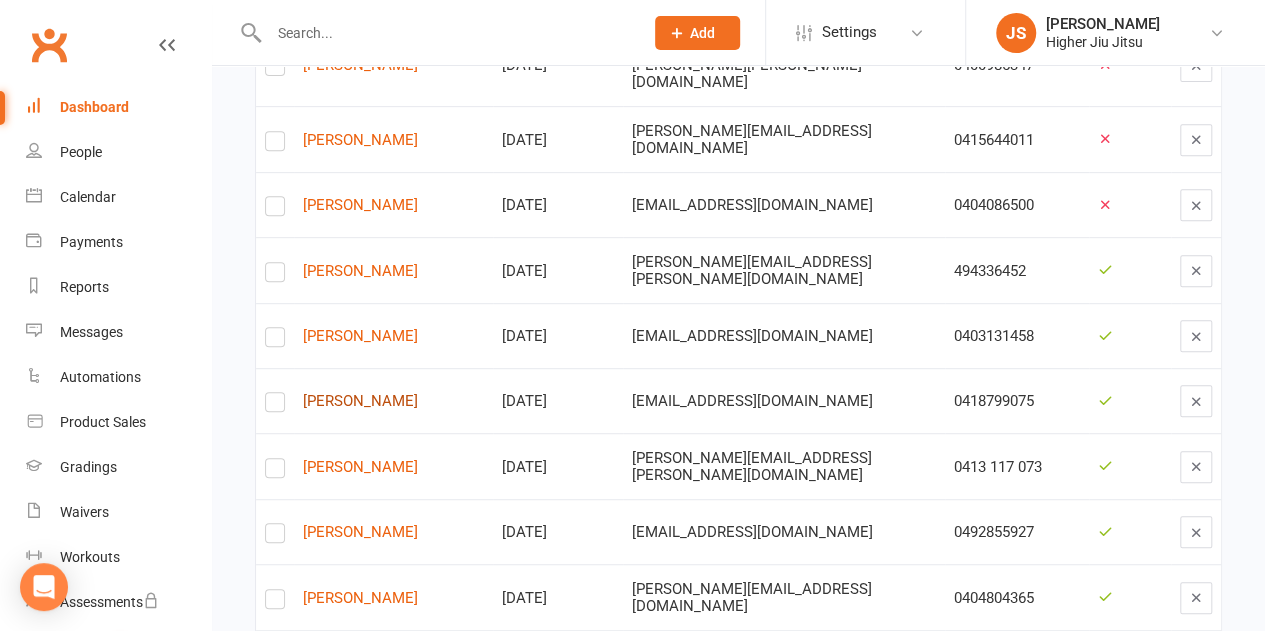 scroll, scrollTop: 400, scrollLeft: 0, axis: vertical 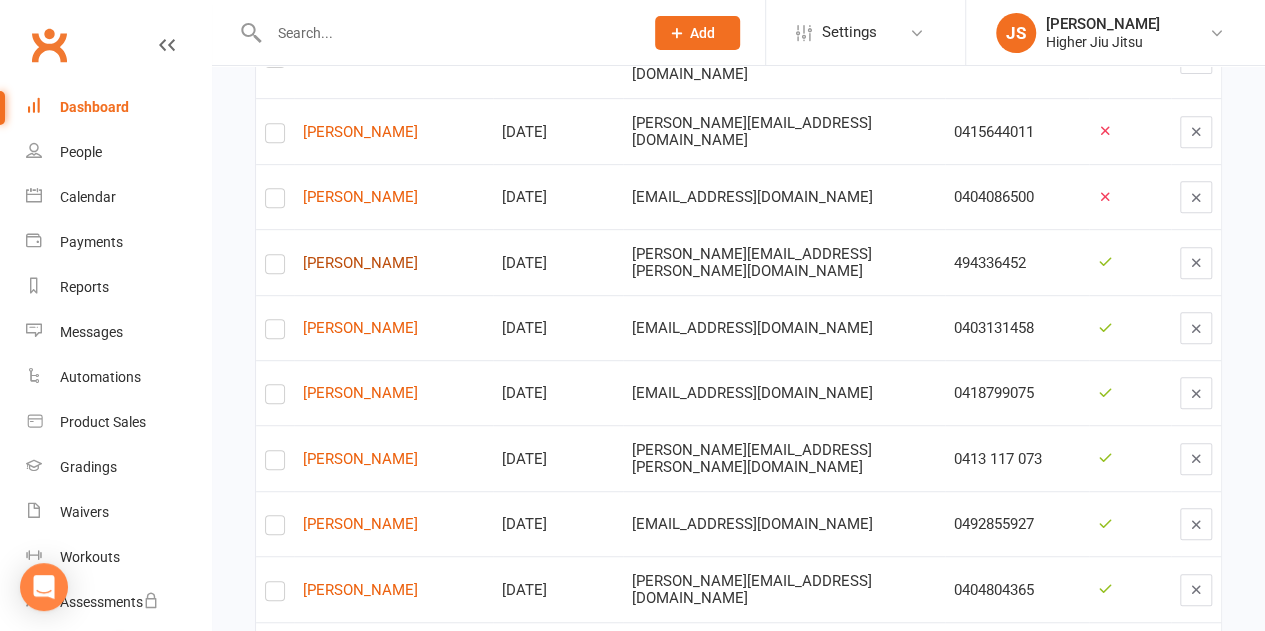 click on "[PERSON_NAME]" at bounding box center [393, 263] 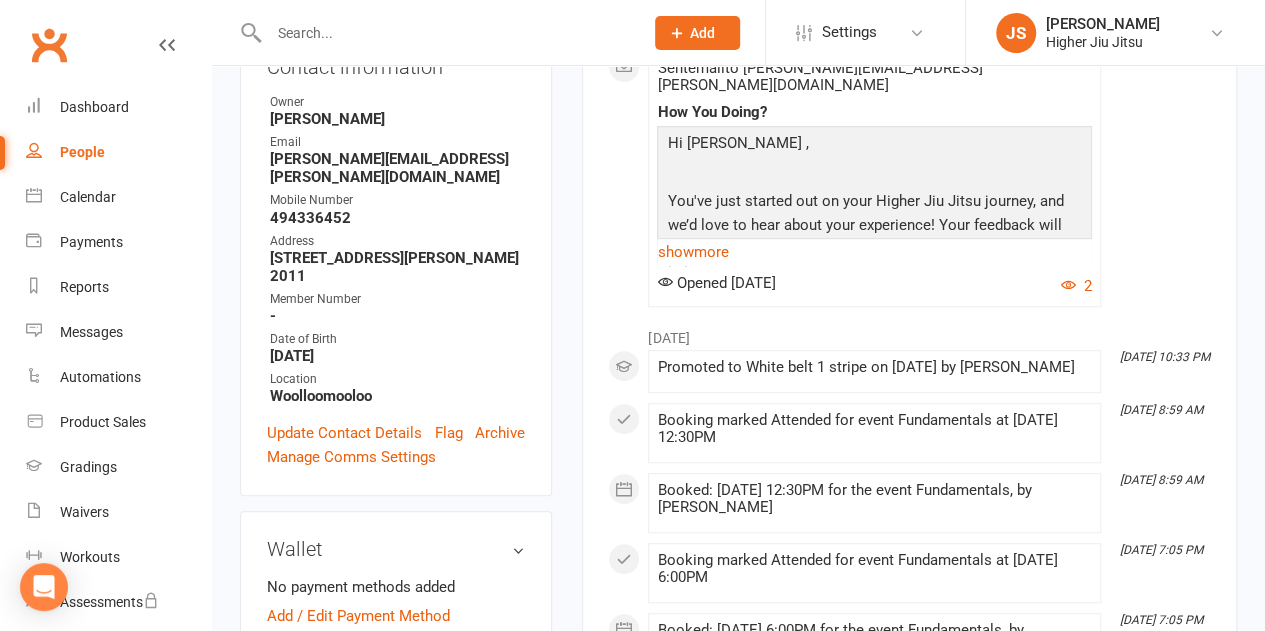 scroll, scrollTop: 400, scrollLeft: 0, axis: vertical 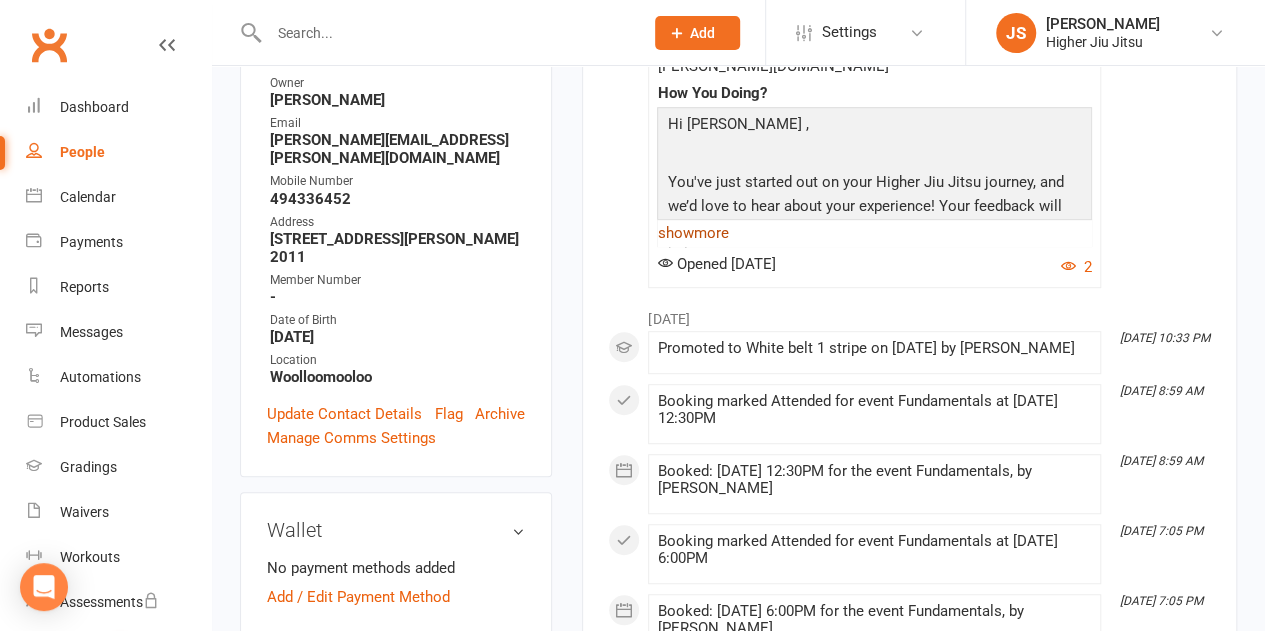 click on "show  more" at bounding box center [874, 233] 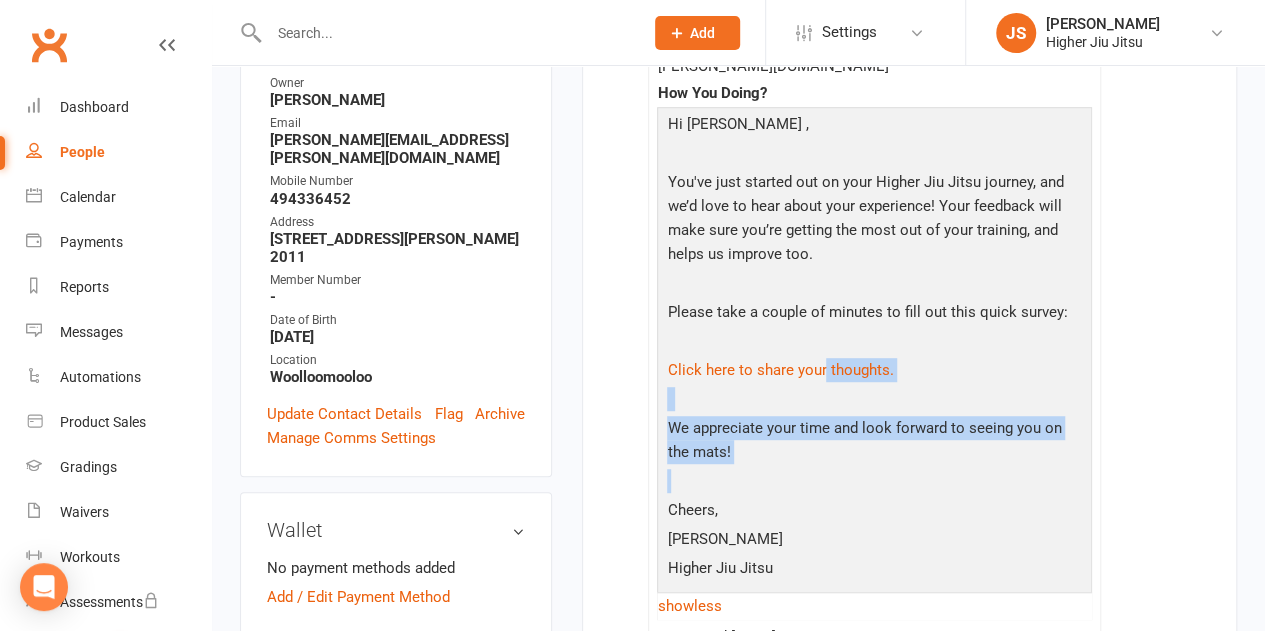 drag, startPoint x: 828, startPoint y: 477, endPoint x: 808, endPoint y: 258, distance: 219.91135 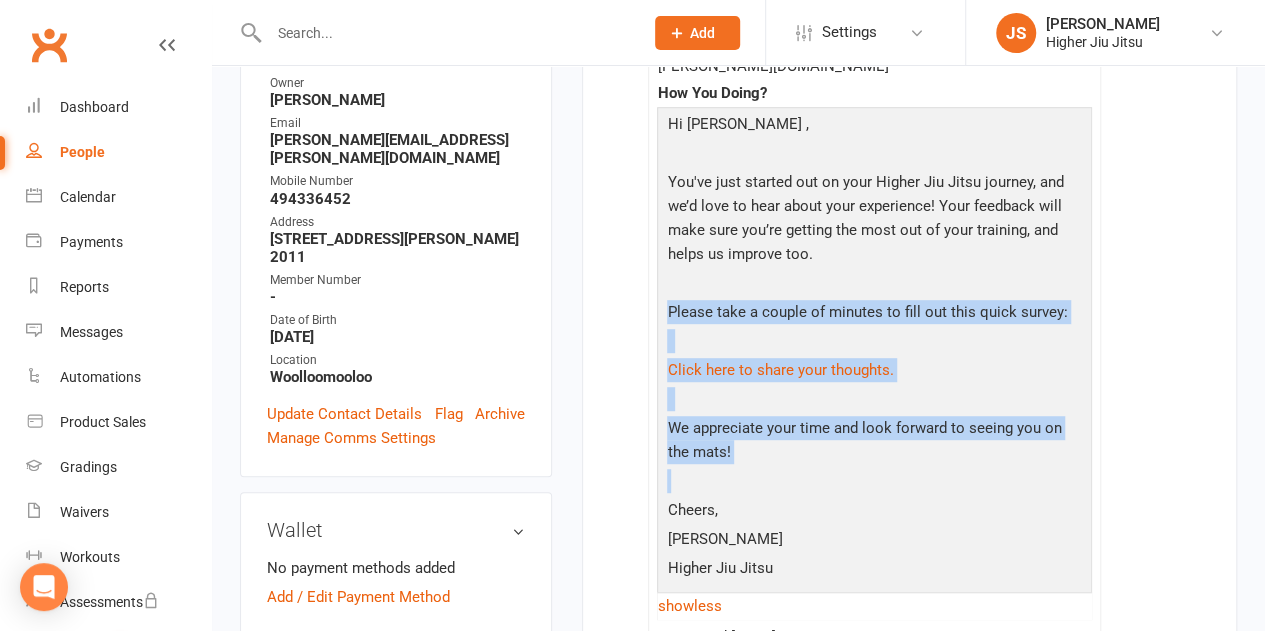 click at bounding box center (874, 285) 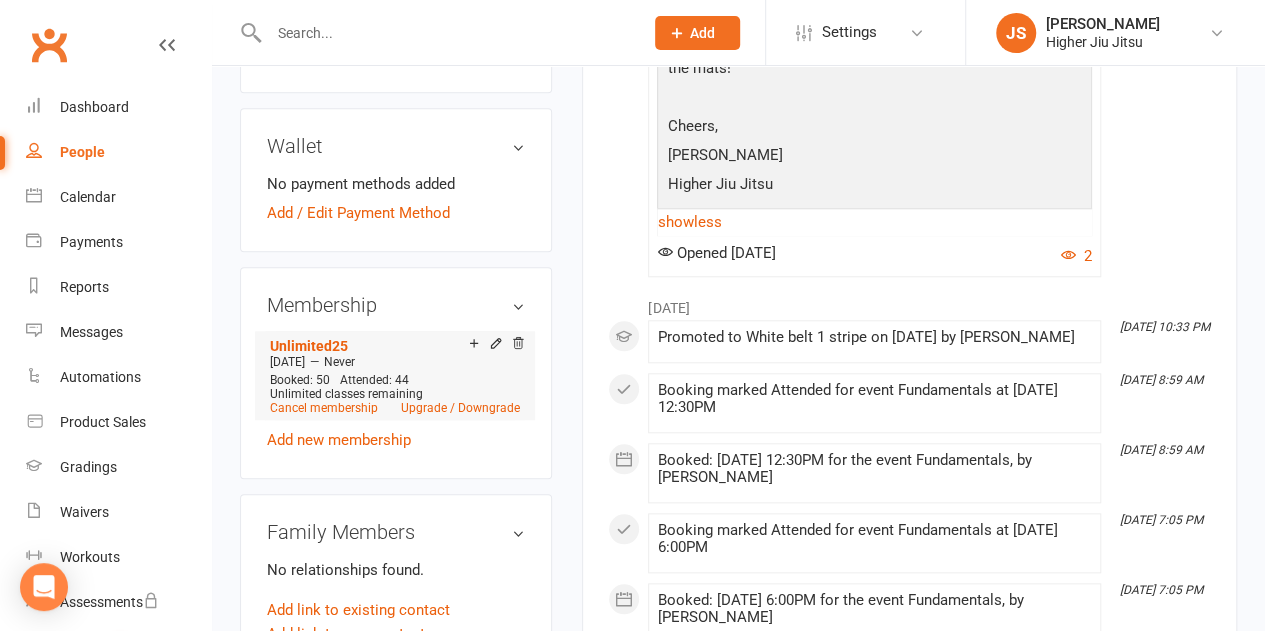 scroll, scrollTop: 800, scrollLeft: 0, axis: vertical 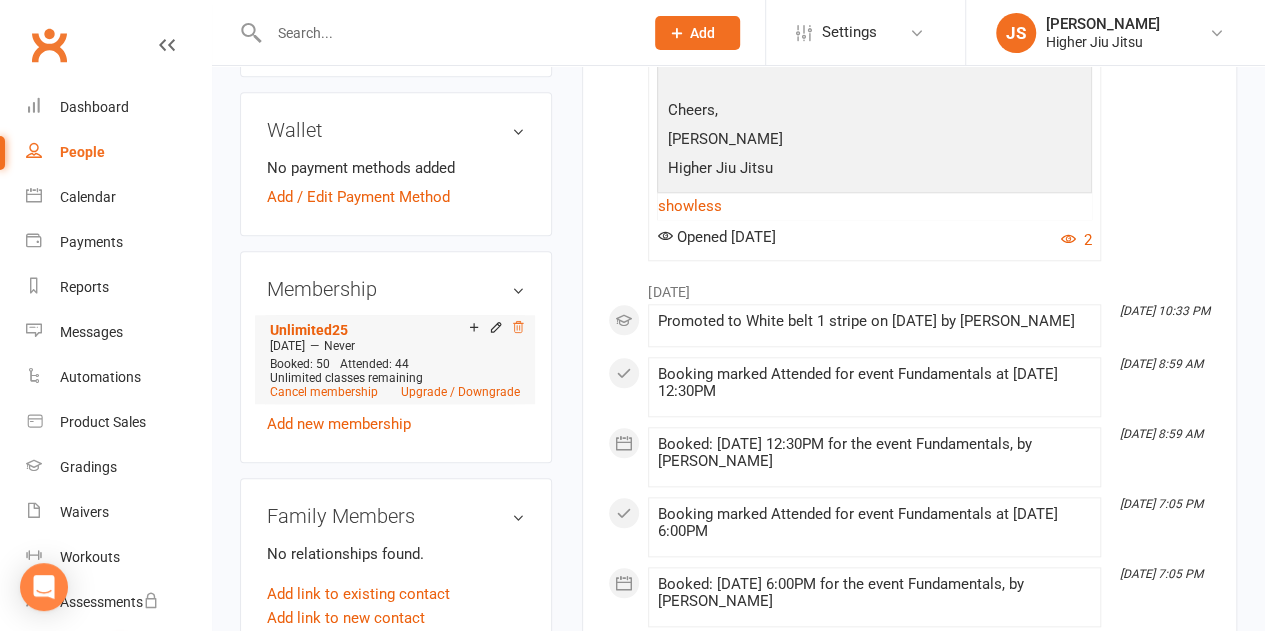 click 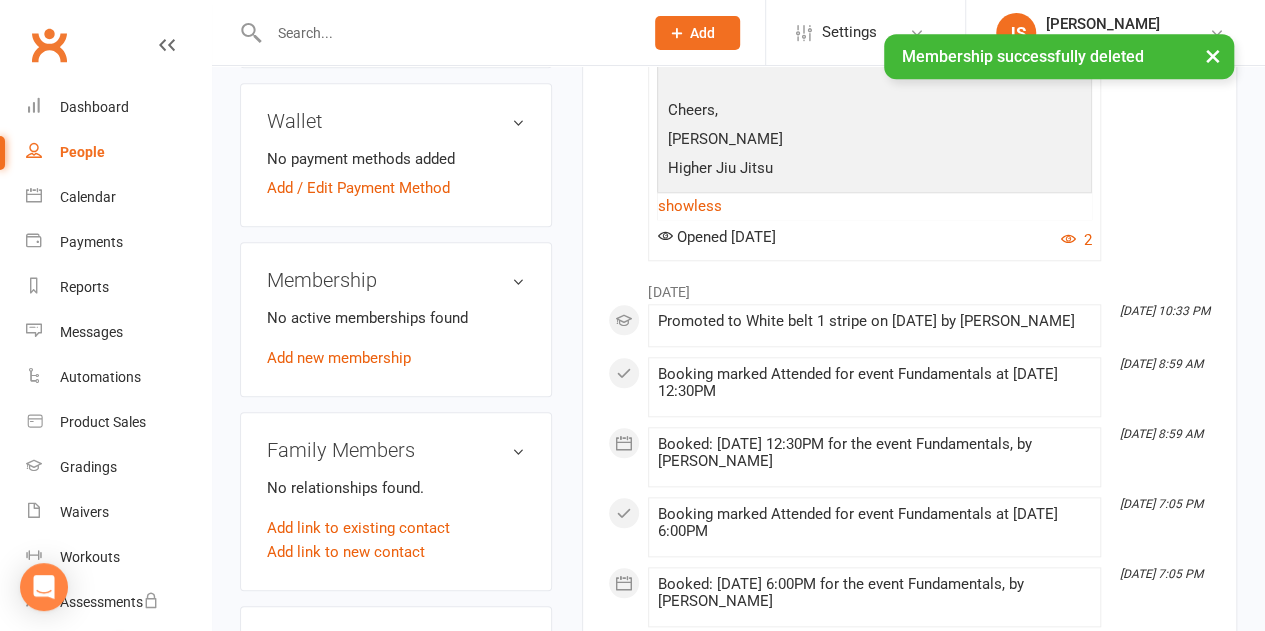 scroll, scrollTop: 790, scrollLeft: 0, axis: vertical 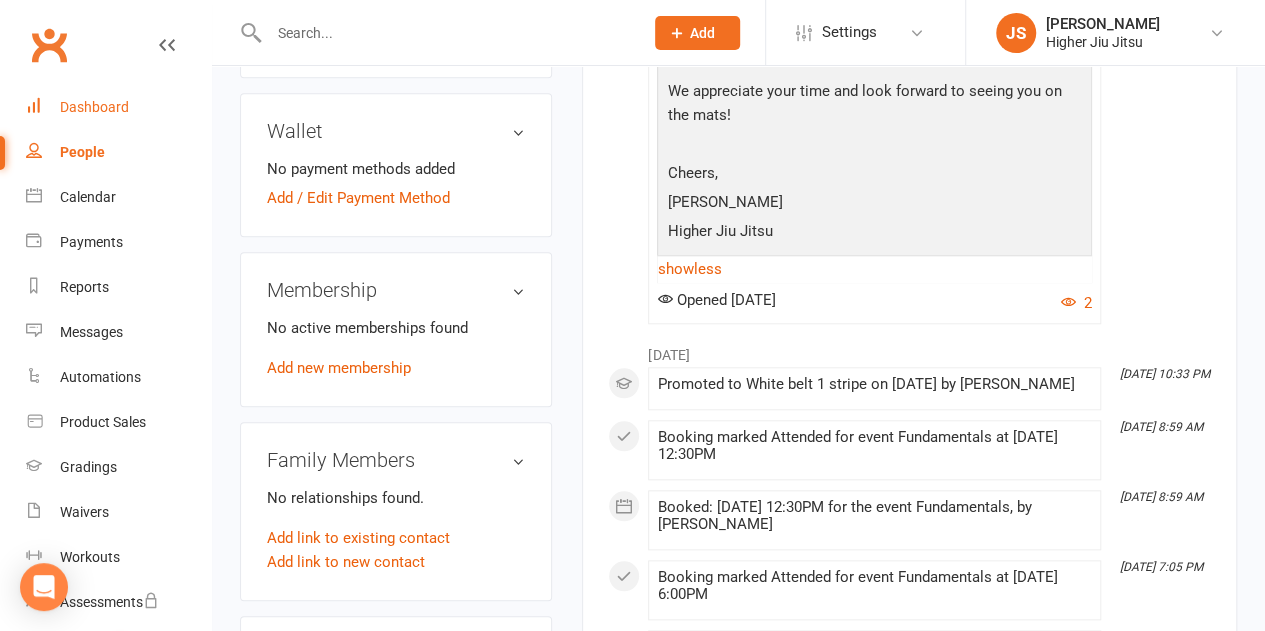 click on "Dashboard" at bounding box center (118, 107) 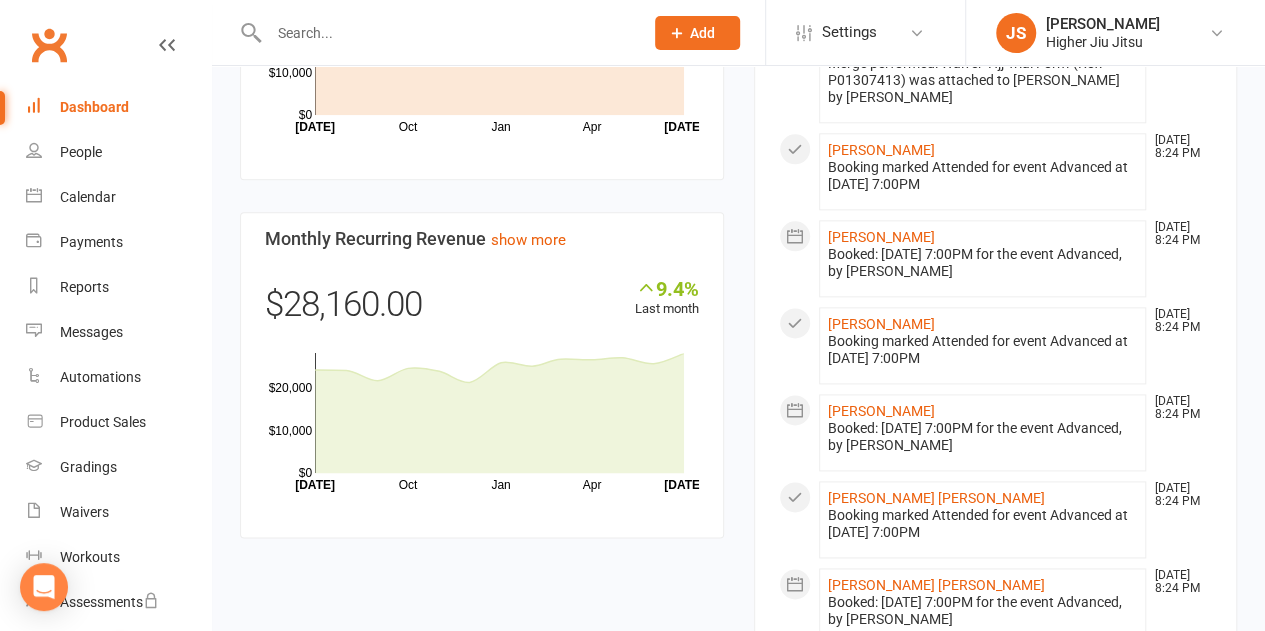 scroll, scrollTop: 1200, scrollLeft: 0, axis: vertical 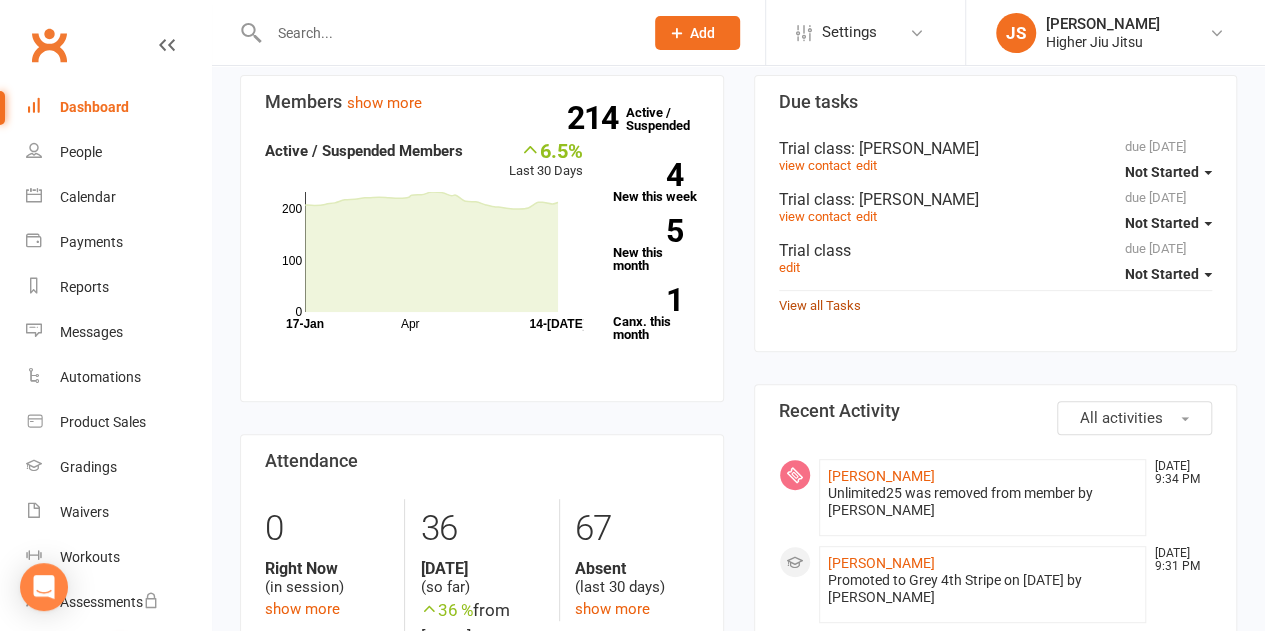 click on "View all Tasks" at bounding box center [820, 305] 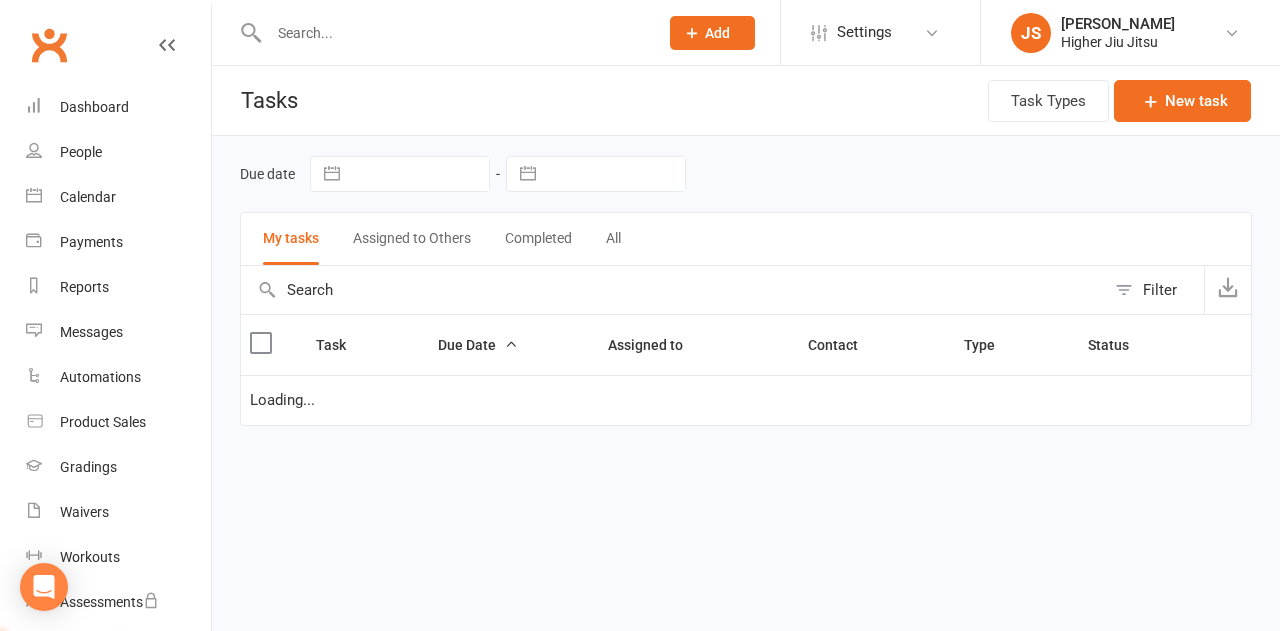 select on "waiting" 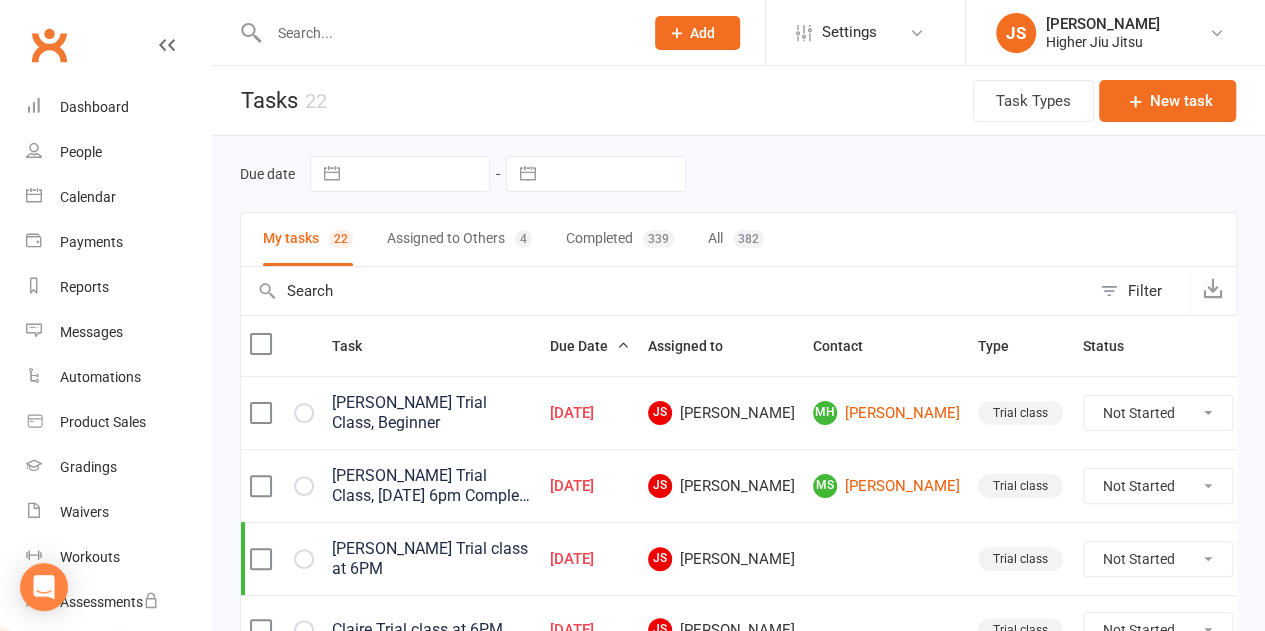 click on "Completed 339" at bounding box center (620, 239) 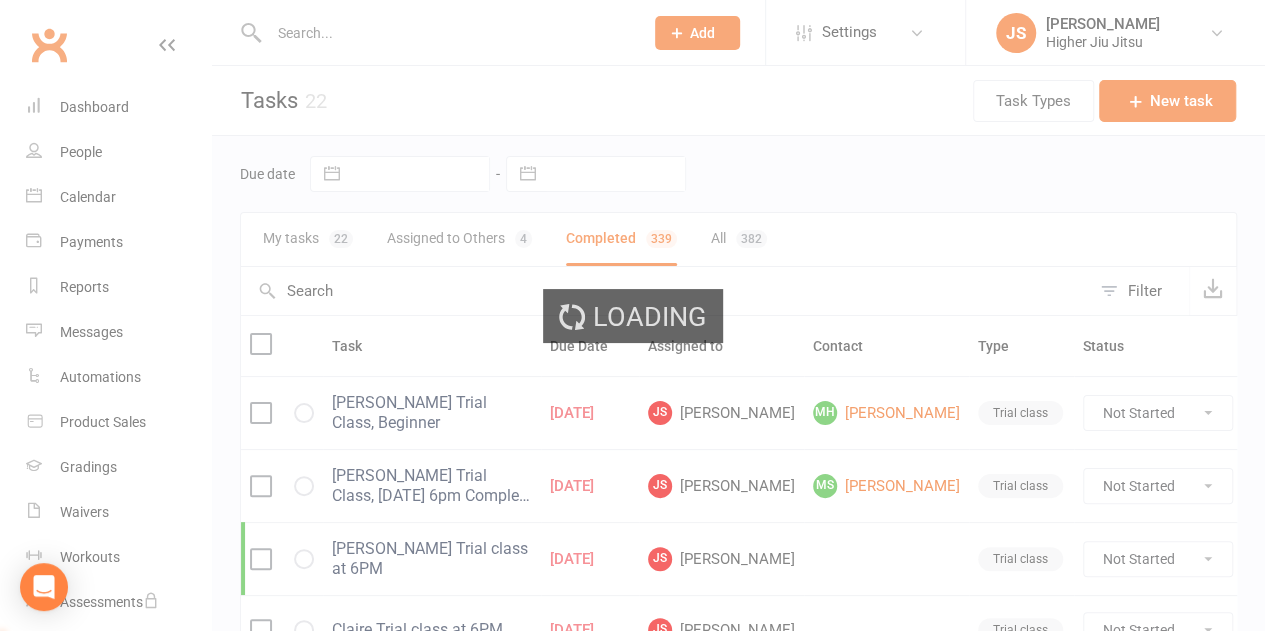 select on "waiting" 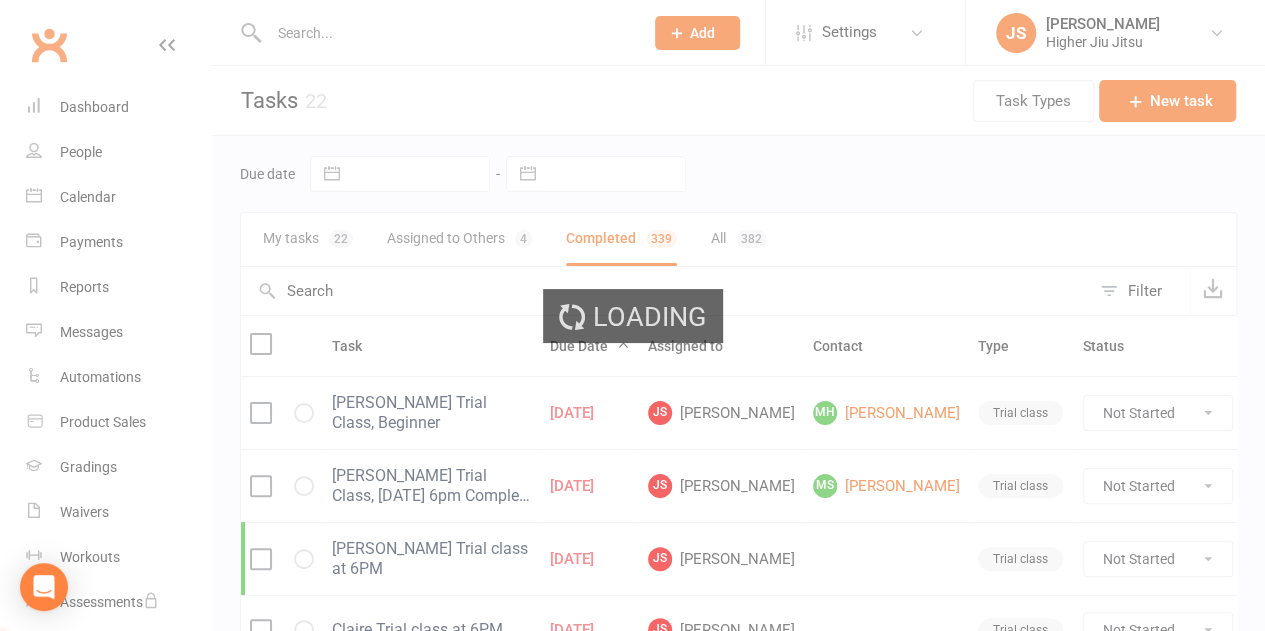 select on "finished" 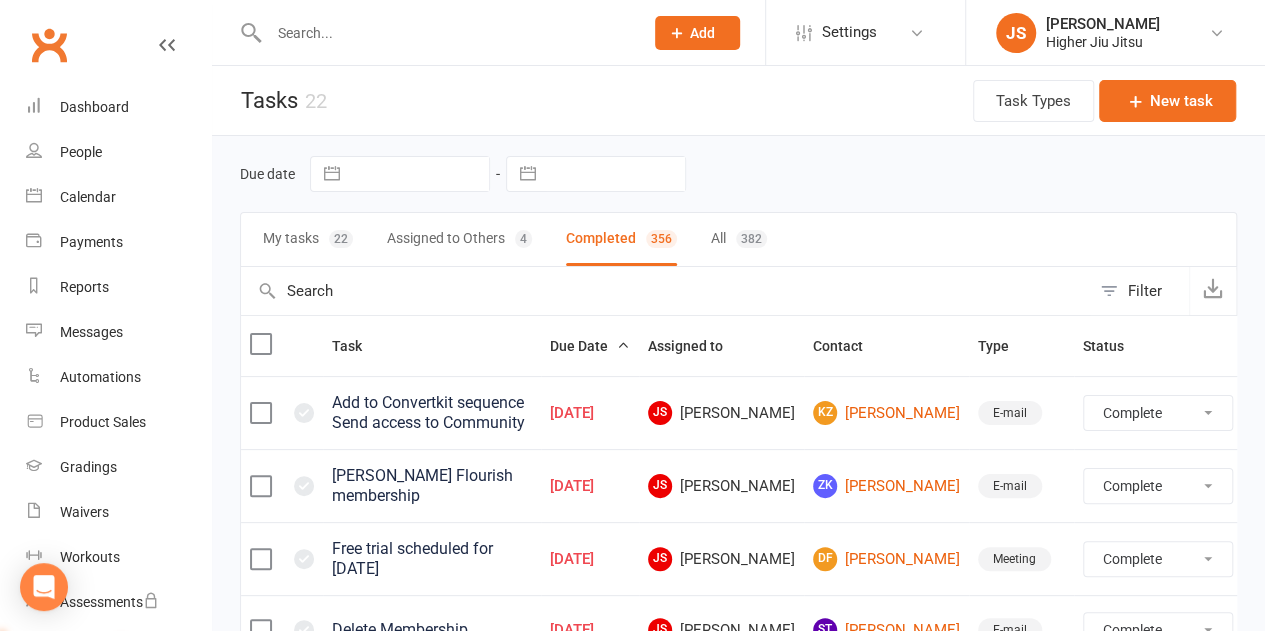 select on "finished" 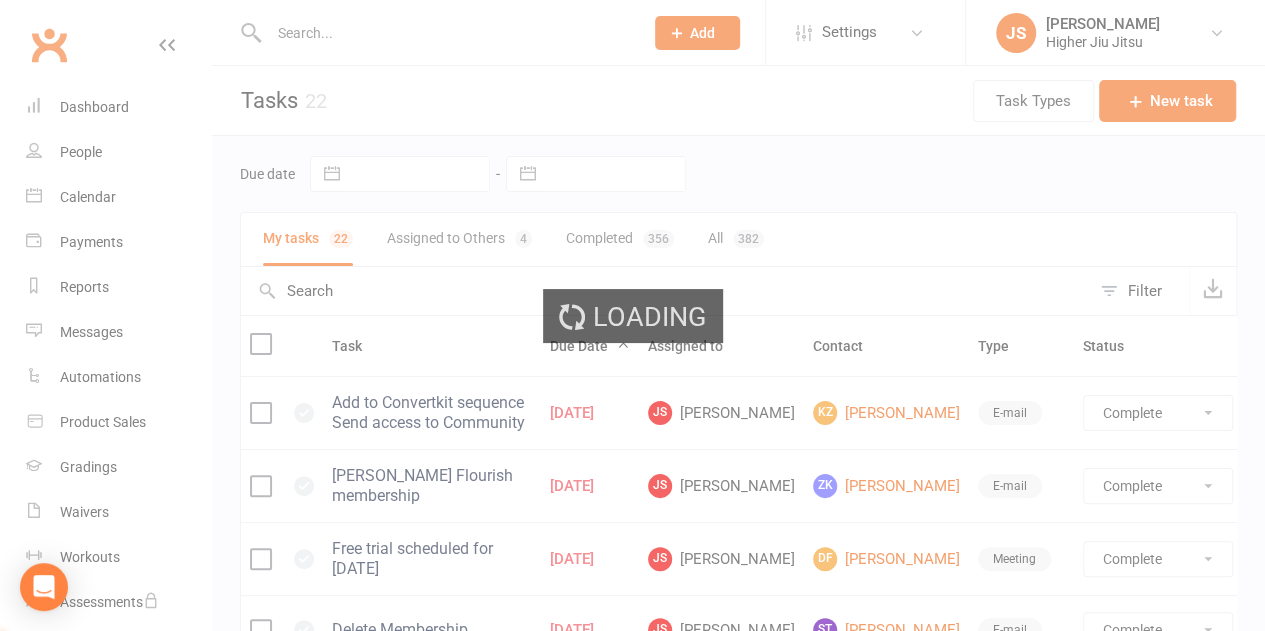 select on "finished" 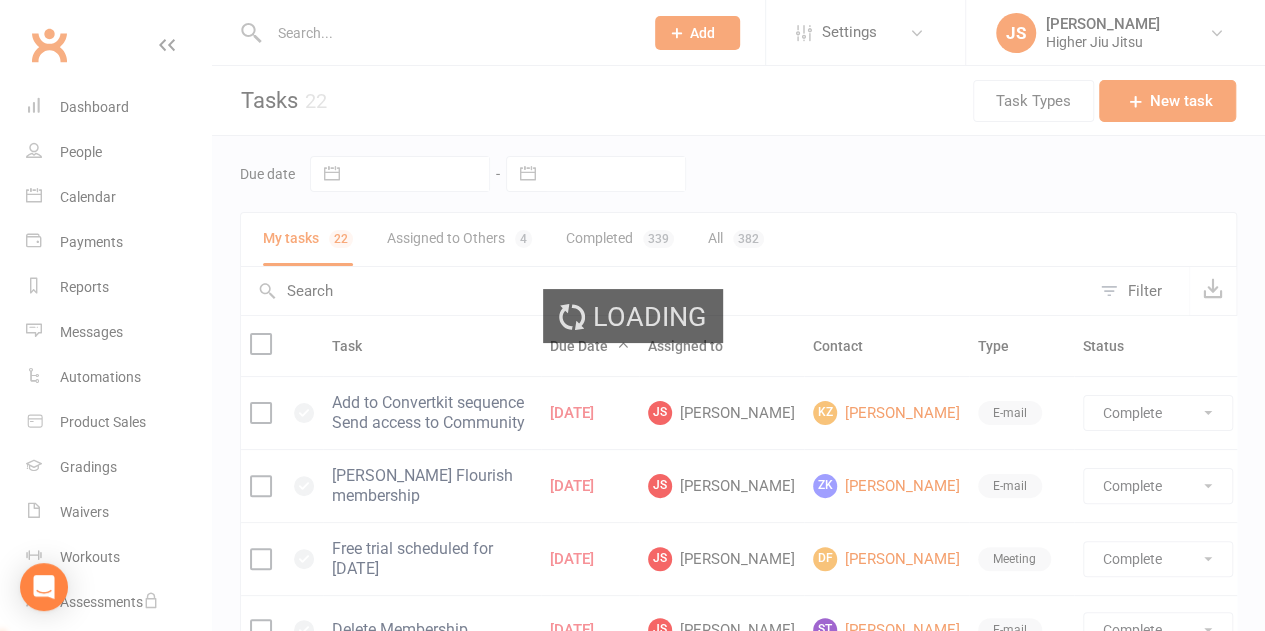 select on "waiting" 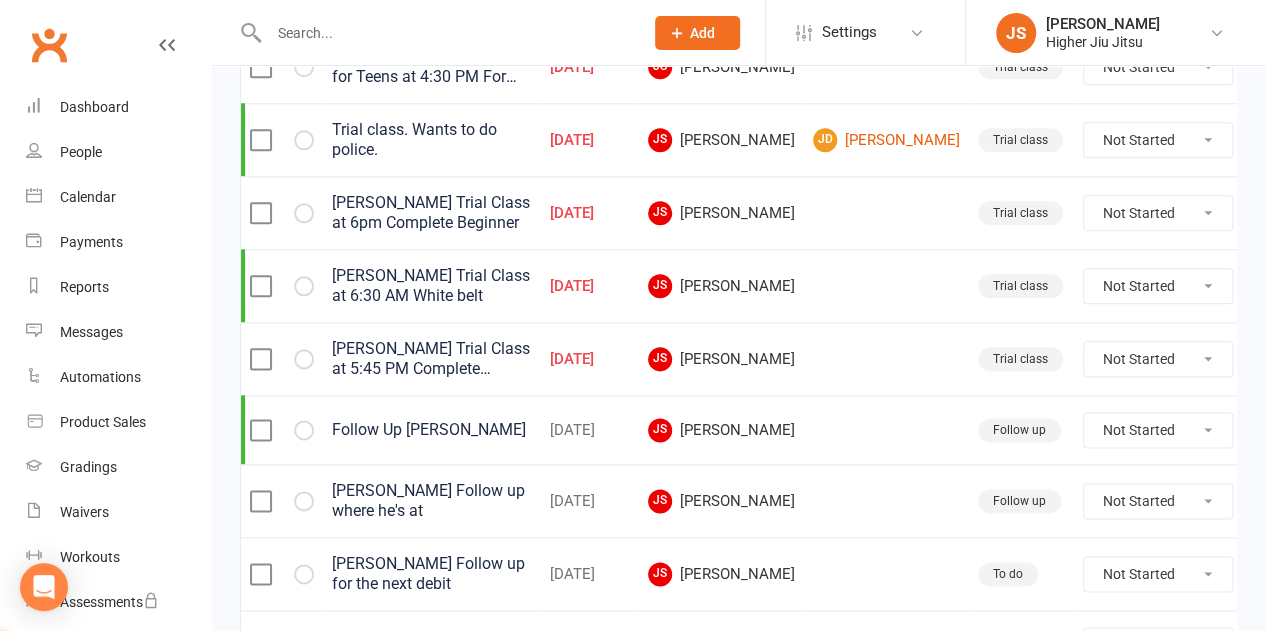 scroll, scrollTop: 1014, scrollLeft: 0, axis: vertical 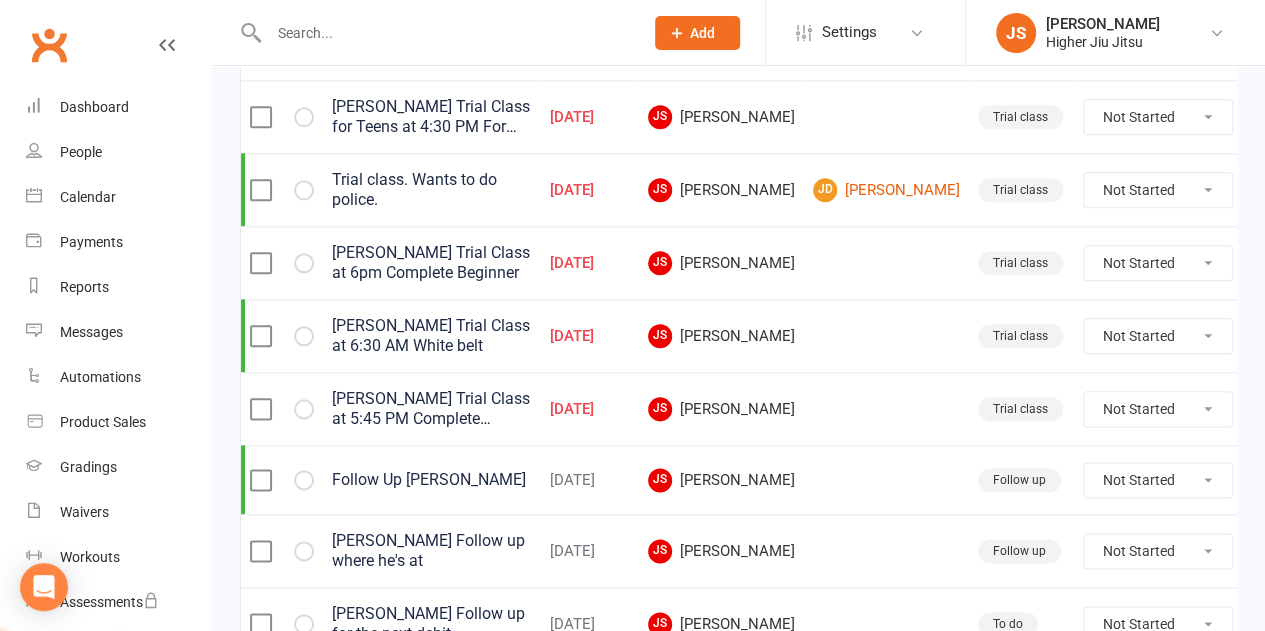 click on "Not Started In Progress Waiting Complete" at bounding box center (1158, 336) 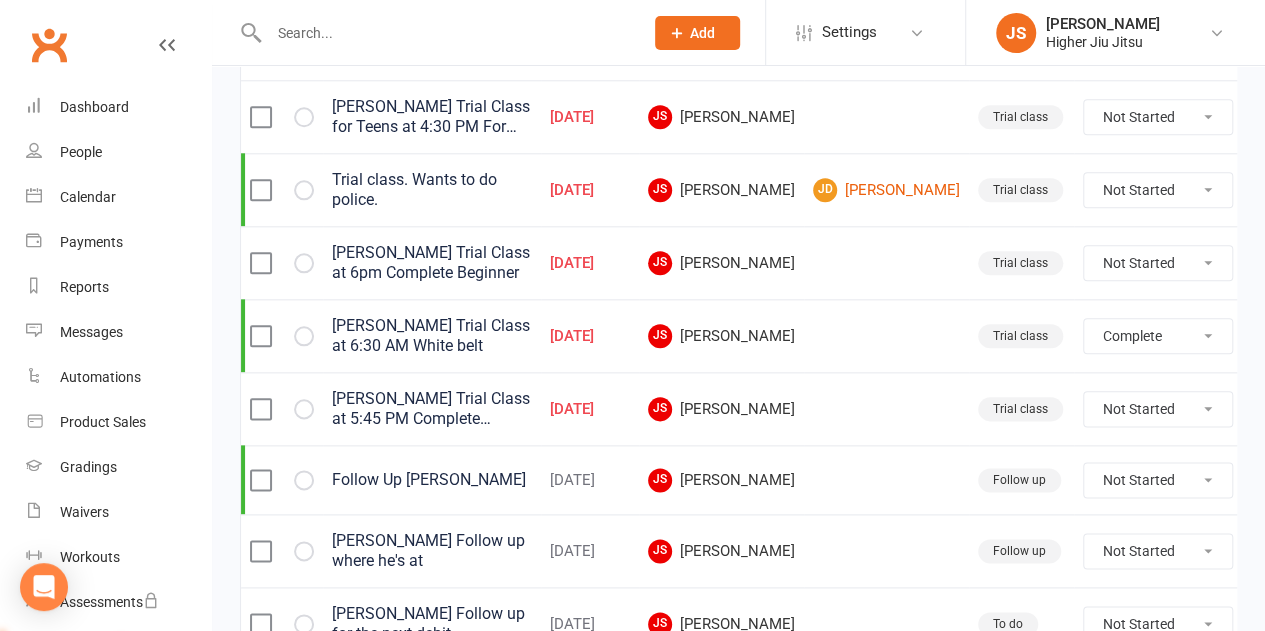 click on "Not Started In Progress Waiting Complete" at bounding box center [1158, 336] 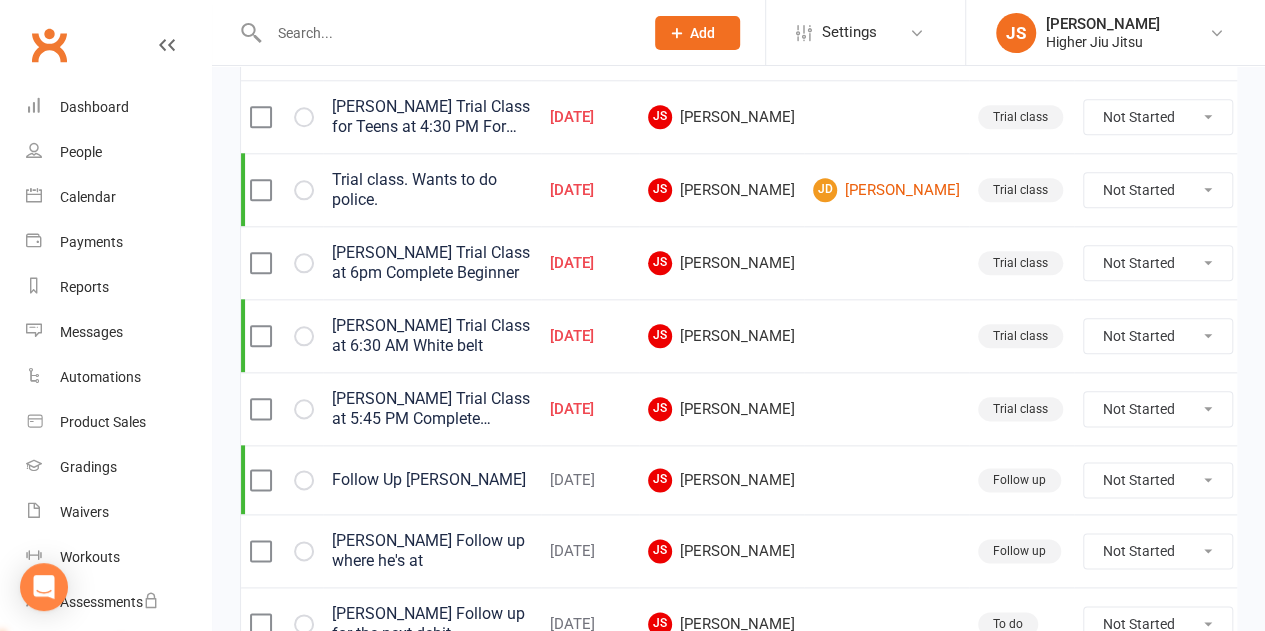select on "waiting" 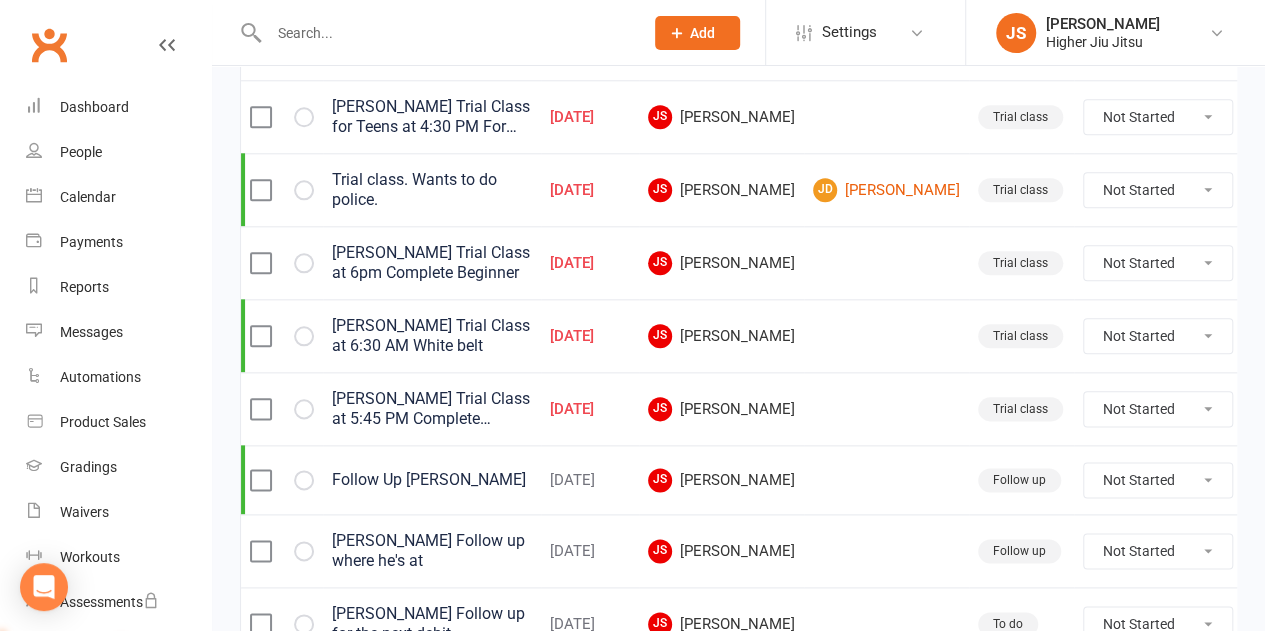 select on "waiting" 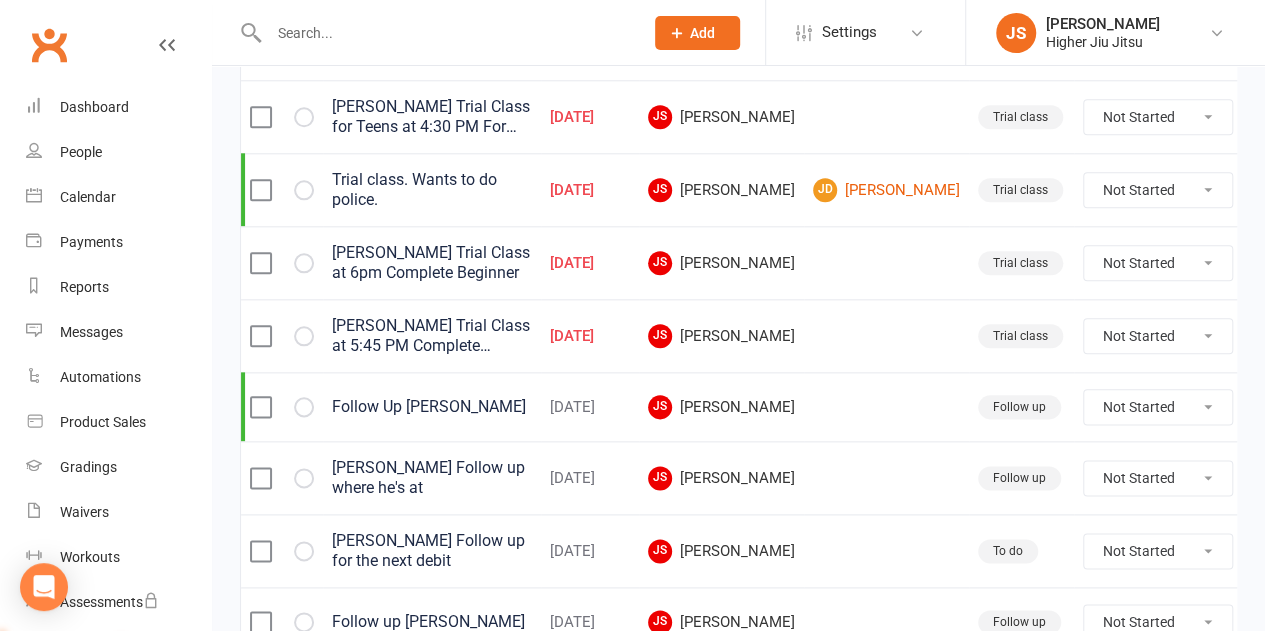 click at bounding box center (446, 33) 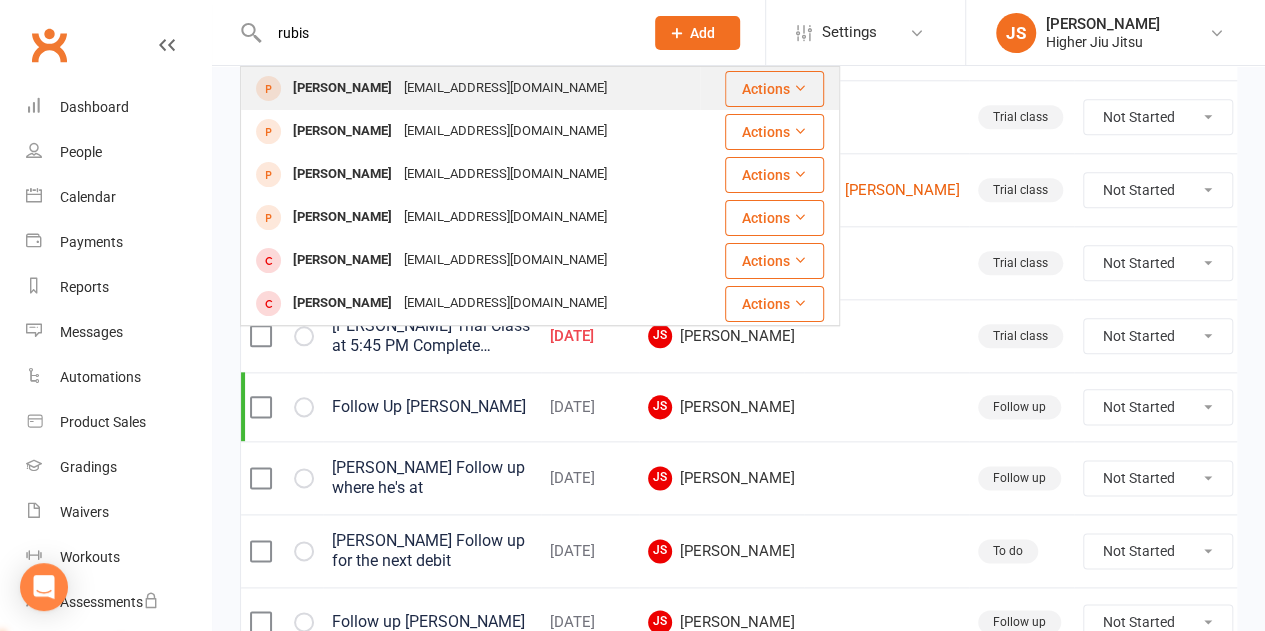 type on "rubis" 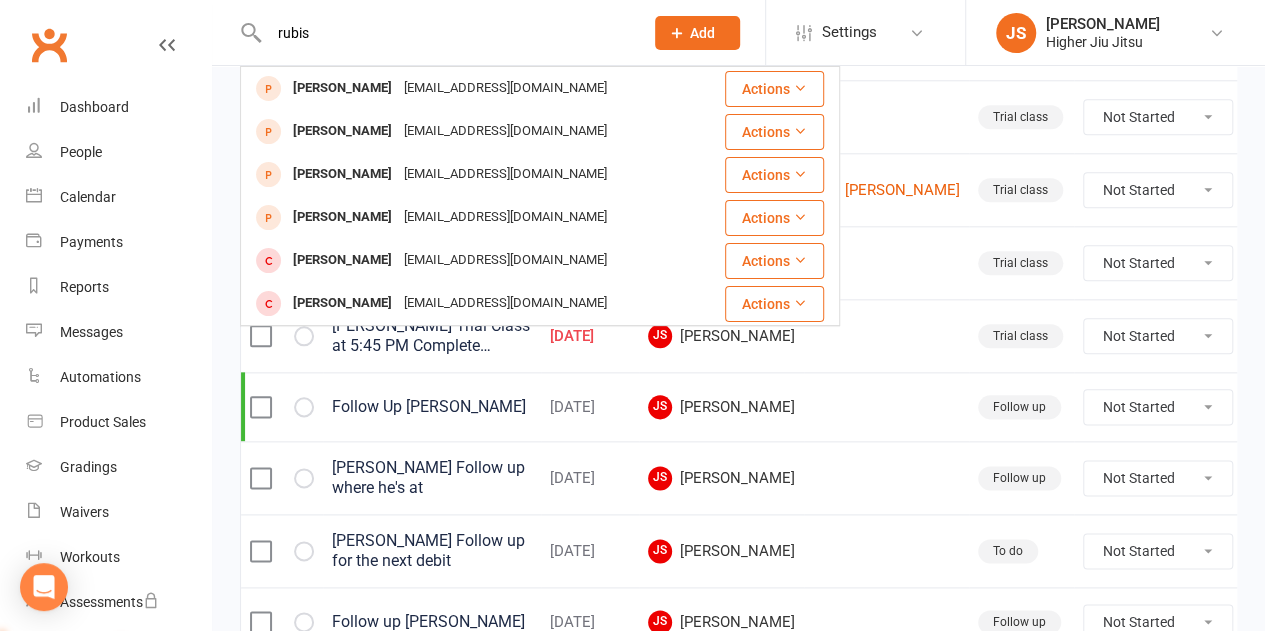 type 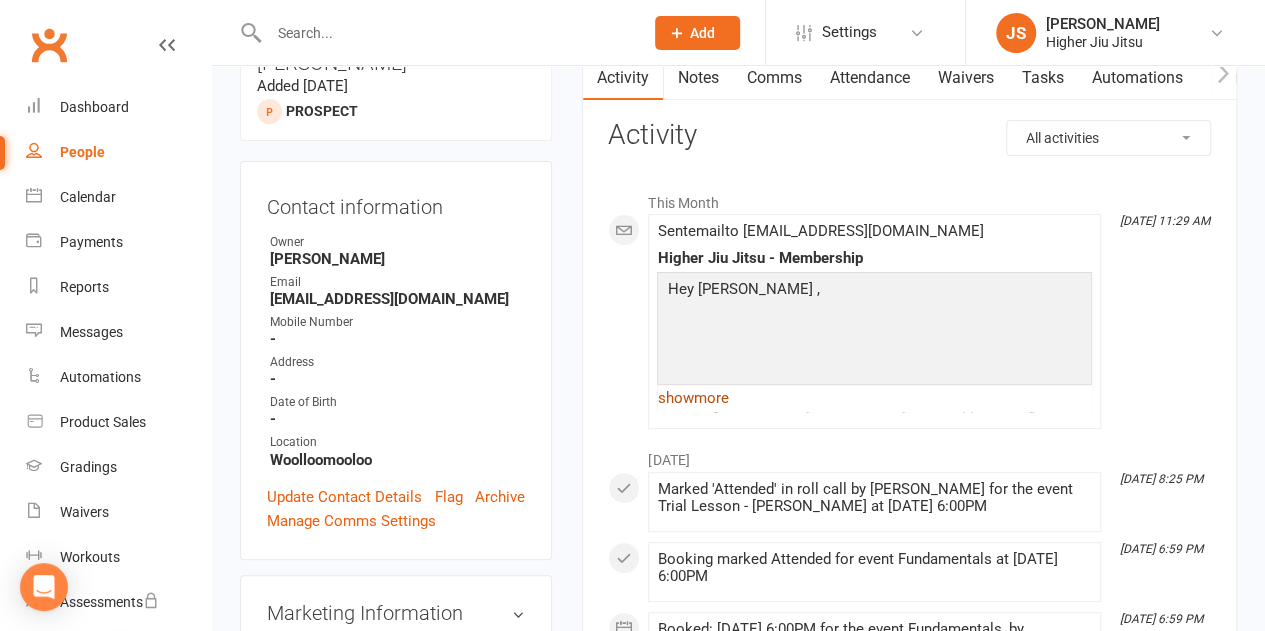 scroll, scrollTop: 200, scrollLeft: 0, axis: vertical 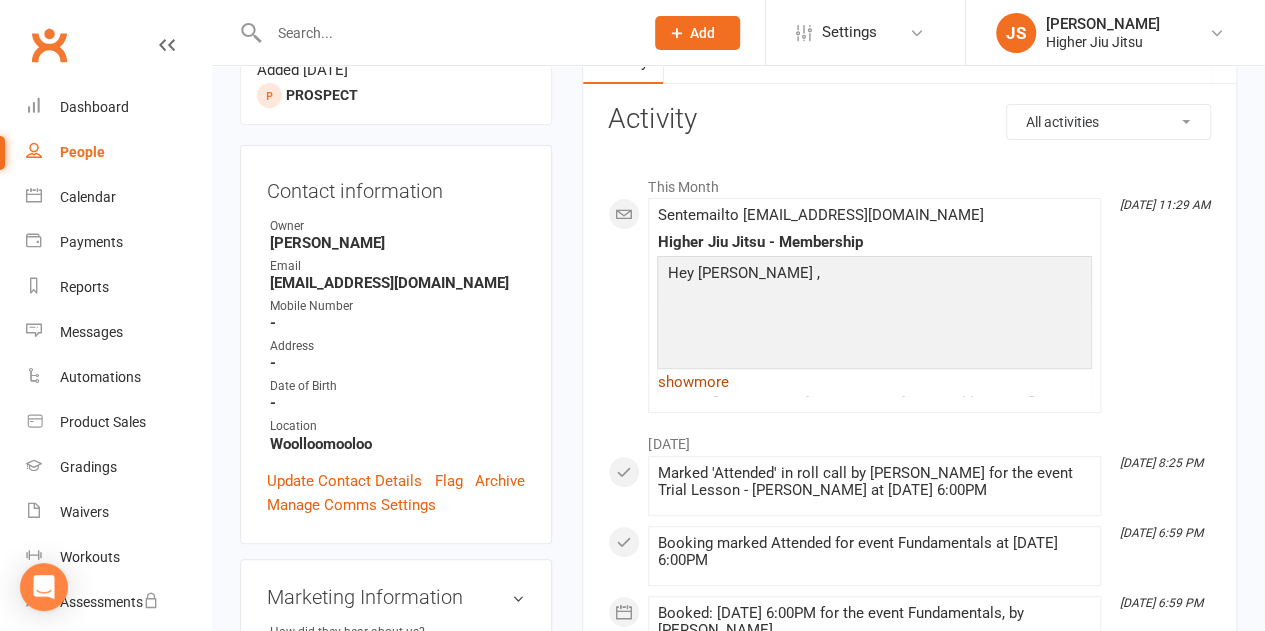 click on "show  more" at bounding box center (874, 382) 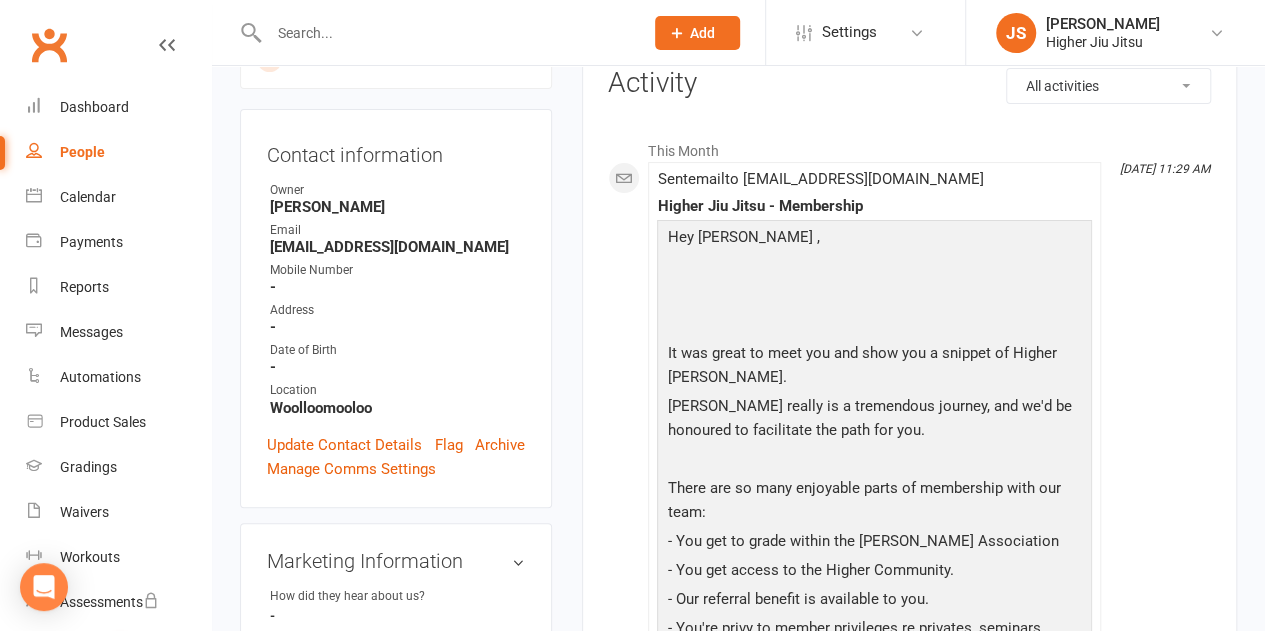 scroll, scrollTop: 0, scrollLeft: 0, axis: both 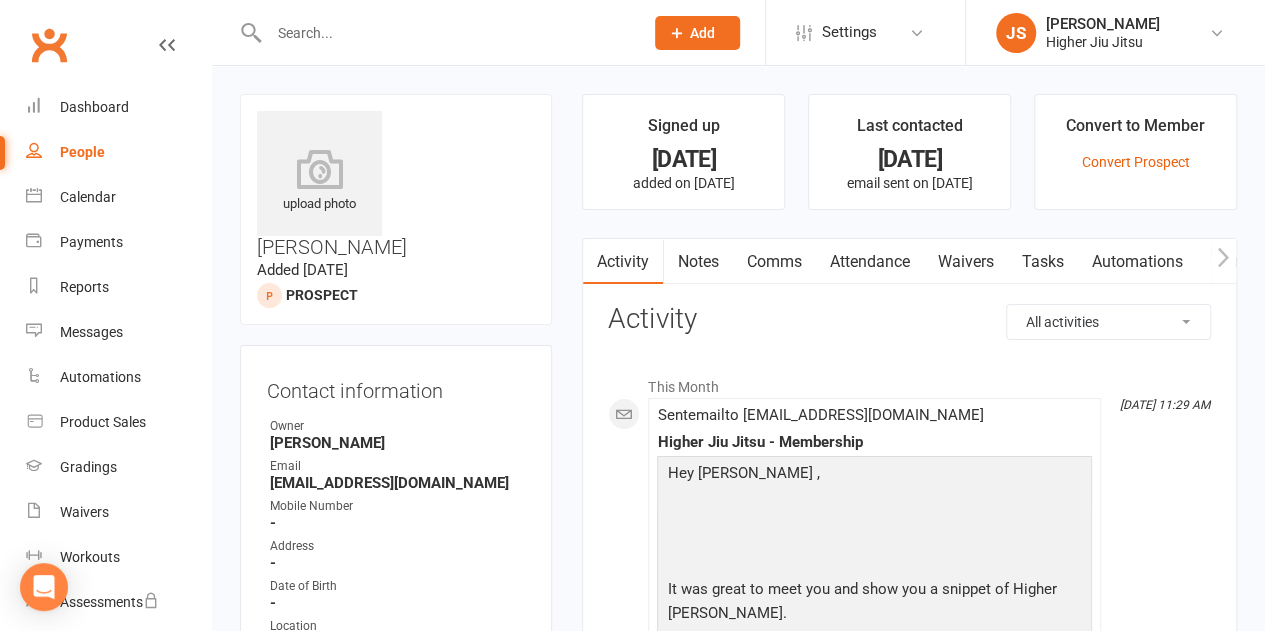 click on "Comms" at bounding box center [773, 262] 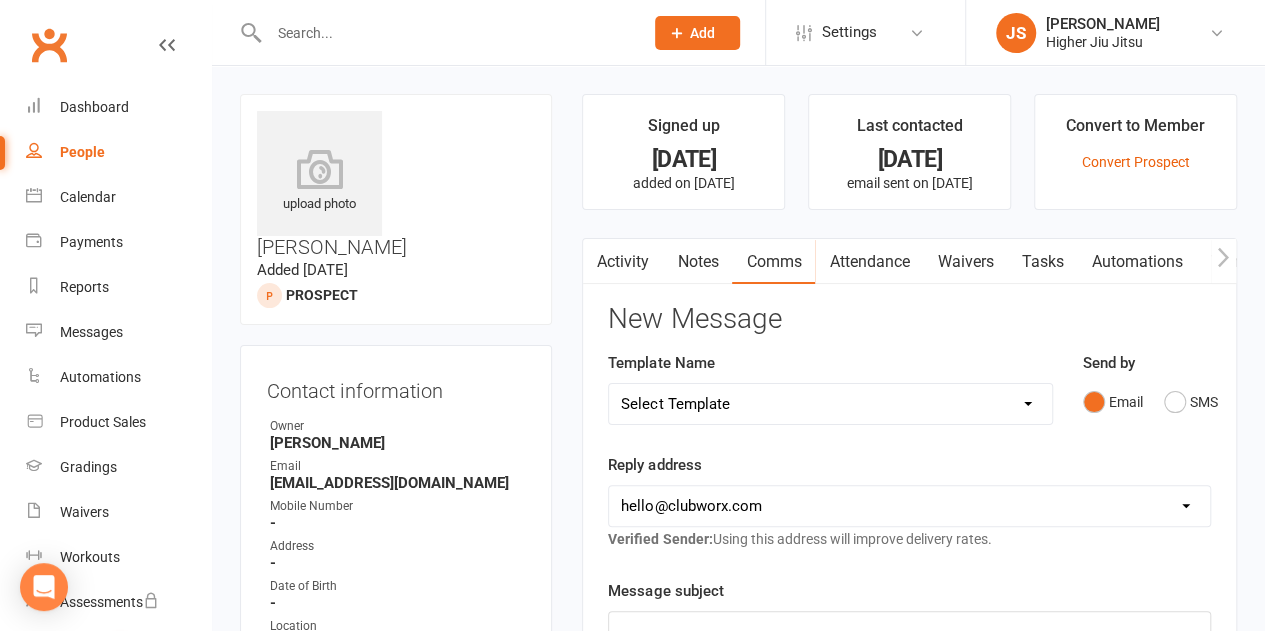 click on "Select Template [Email] 10 Pass Bank Details [Email] Birthday Wishes [Email] Cancelled Class in Schedule [Email] Invitation to Grade to Blue Belt [Email] Jits4Kids Signup [Email] Member Welcome [Email] Payment Failure [Email] Prospect Email [Email] Referral Benefit Confirmation [Email] Where you Been? [Email] Women's Only Membership Email [Email] Jits4Kids Sign Up [Email] Juniors SignUp [Email] Jits4Kids Trial Form [Email] Juniors Trial Form [Email] Member Intake Form [Email] New Student Check In [Email] Privates Structure [Email] Thanks for signing up! [Email] Visitor [Email] We're Sorry to See you Go! [Email] Let's Reconnect! [Email] Still Interested? [Email] Still Keen on a Trial?" at bounding box center (830, 404) 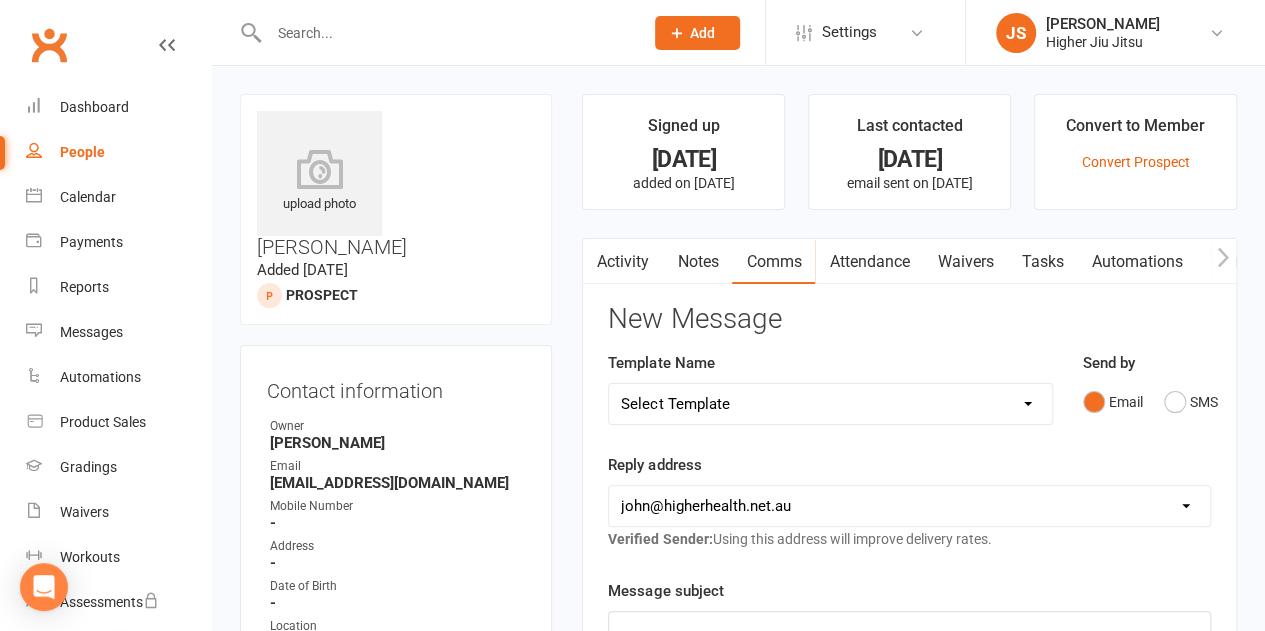 click on "[EMAIL_ADDRESS][DOMAIN_NAME] [PERSON_NAME][EMAIL_ADDRESS][DOMAIN_NAME] [PERSON_NAME][EMAIL_ADDRESS][DOMAIN_NAME]" at bounding box center [909, 506] 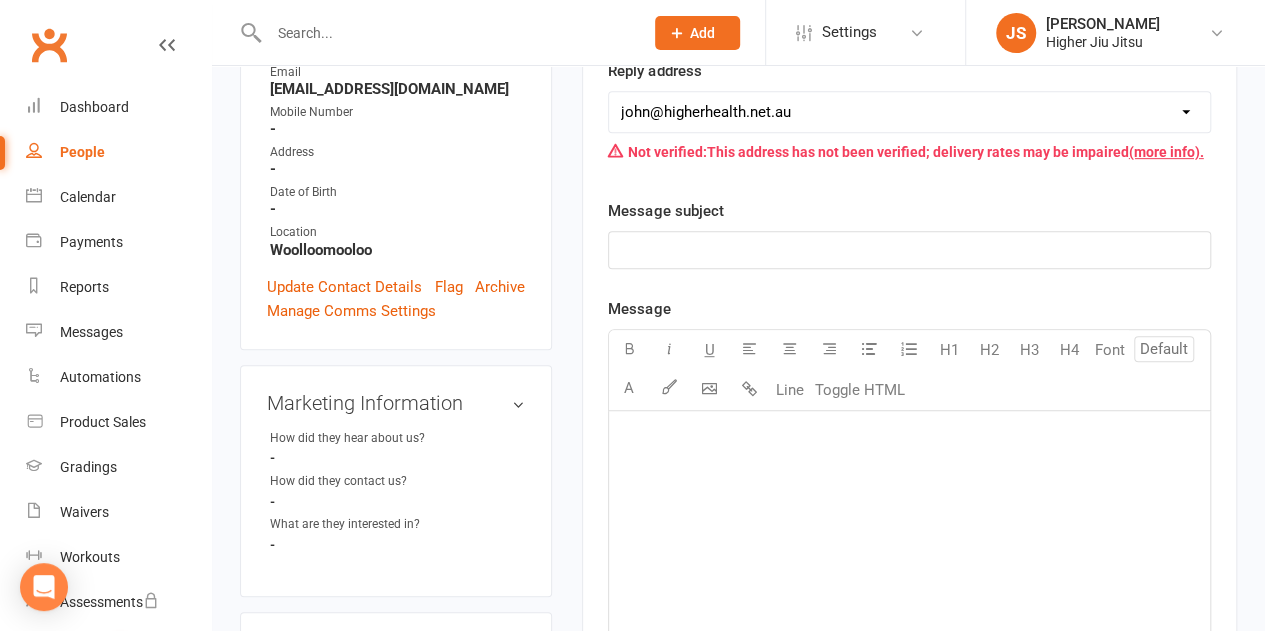 scroll, scrollTop: 400, scrollLeft: 0, axis: vertical 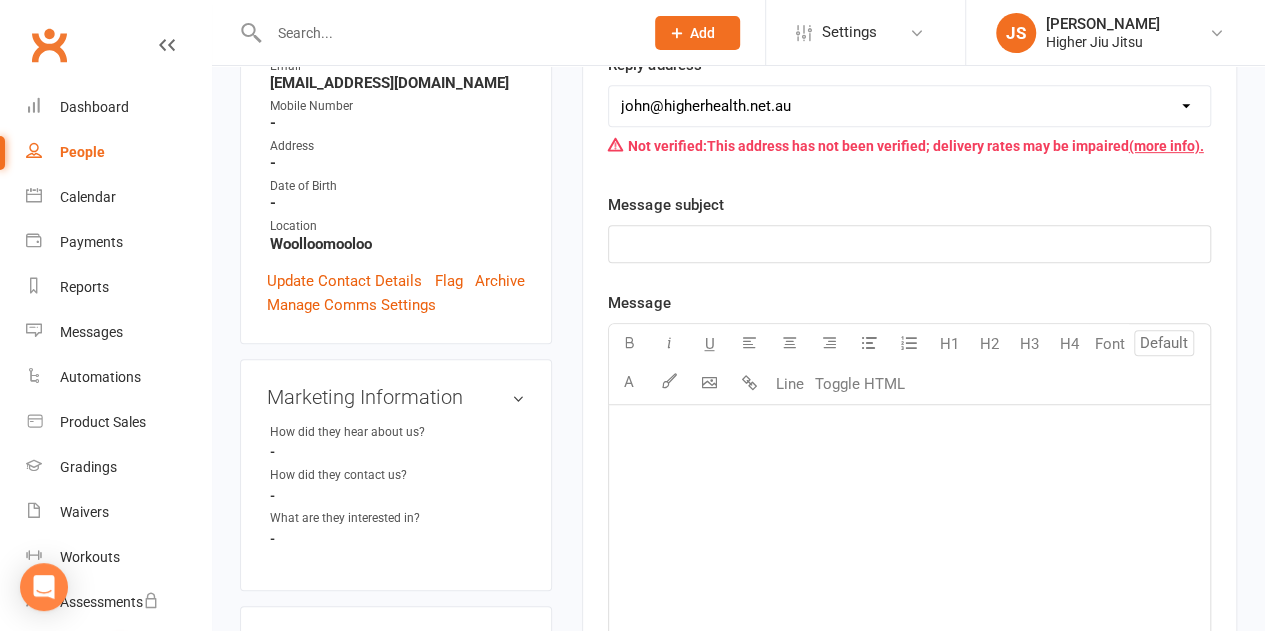 click on "﻿" 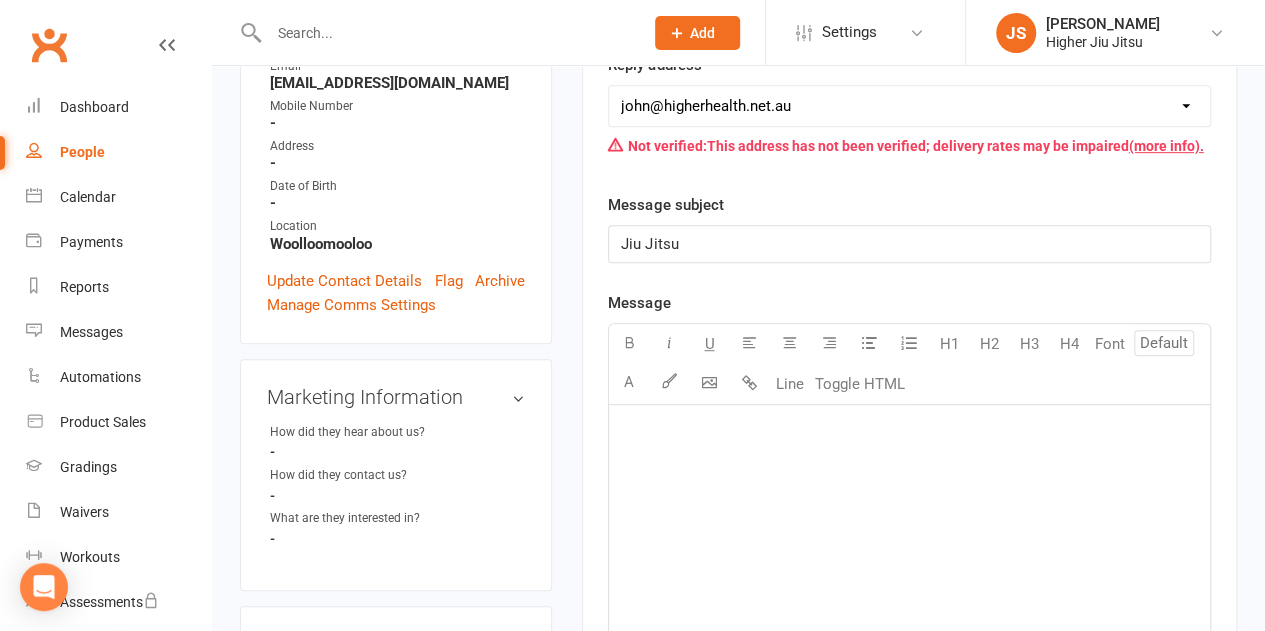 click on "﻿" 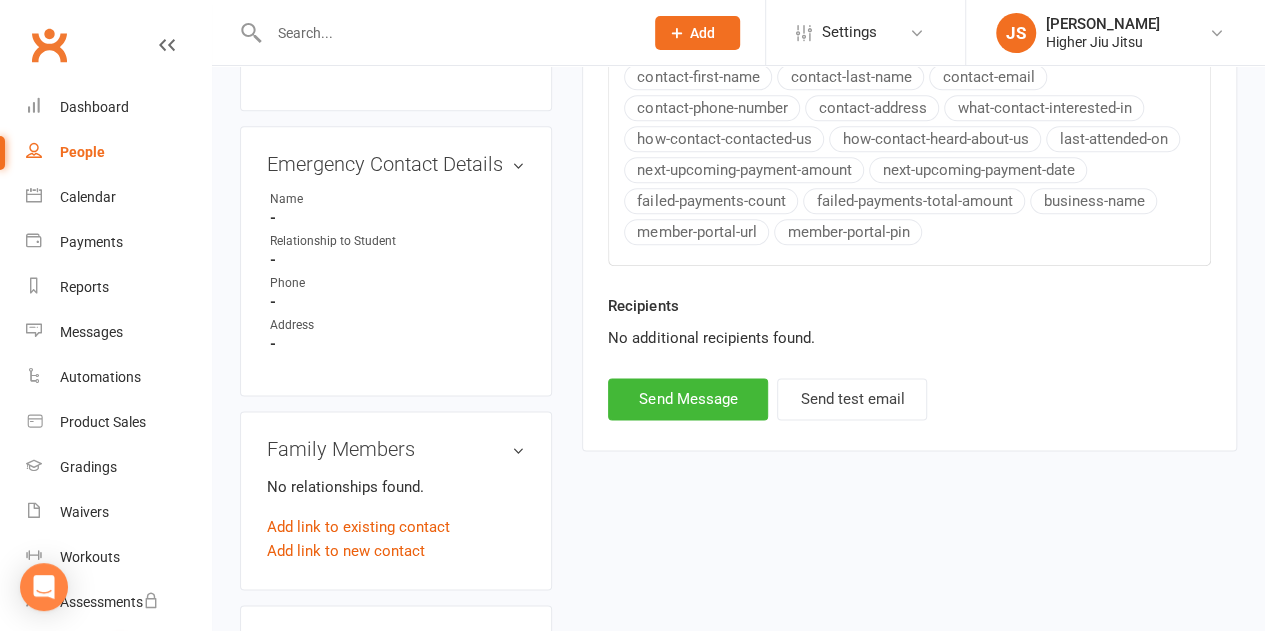 scroll, scrollTop: 1100, scrollLeft: 0, axis: vertical 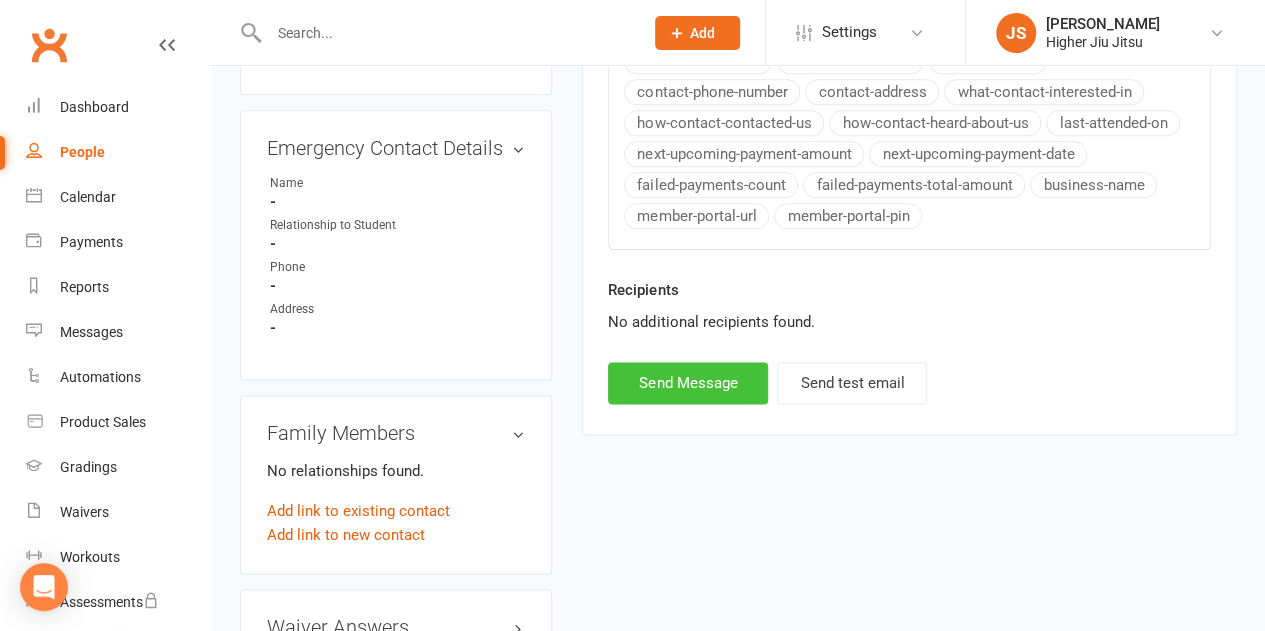 click on "Send Message" at bounding box center [688, 383] 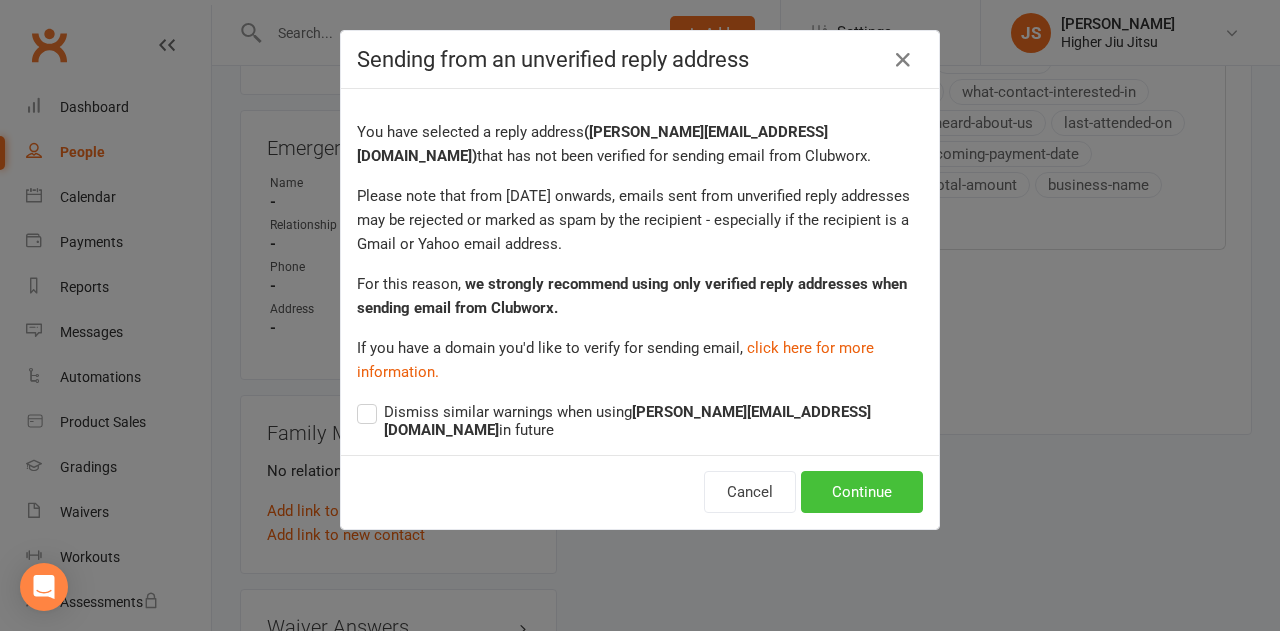 click on "Continue" at bounding box center (862, 492) 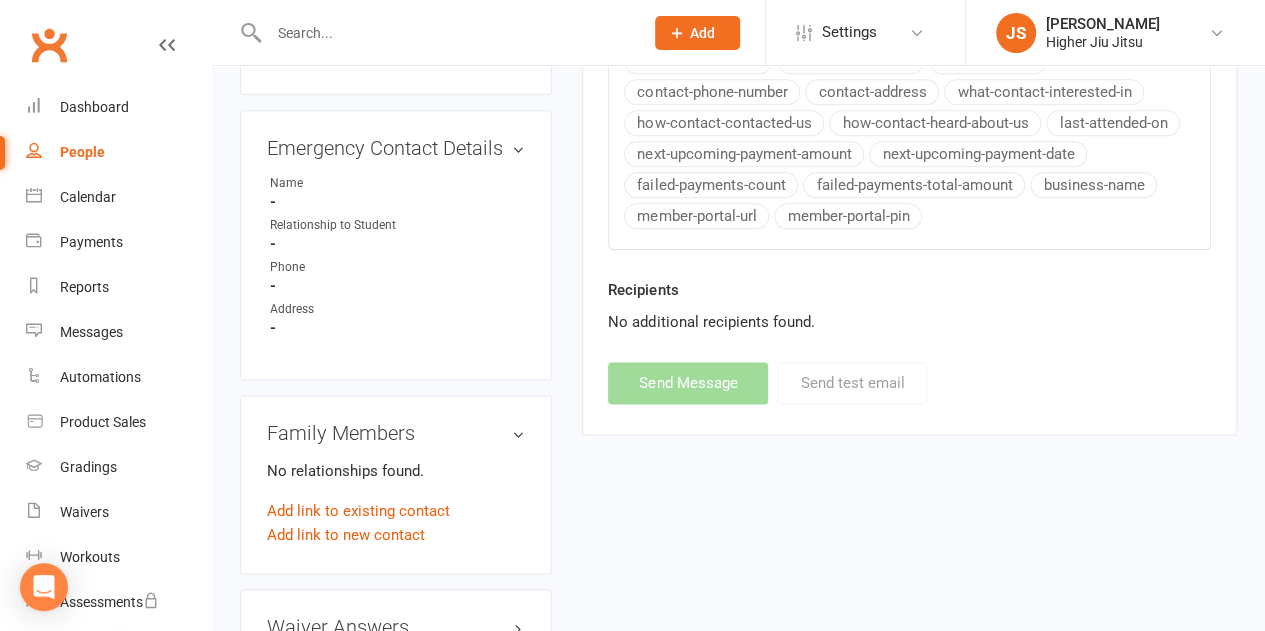 select on "0" 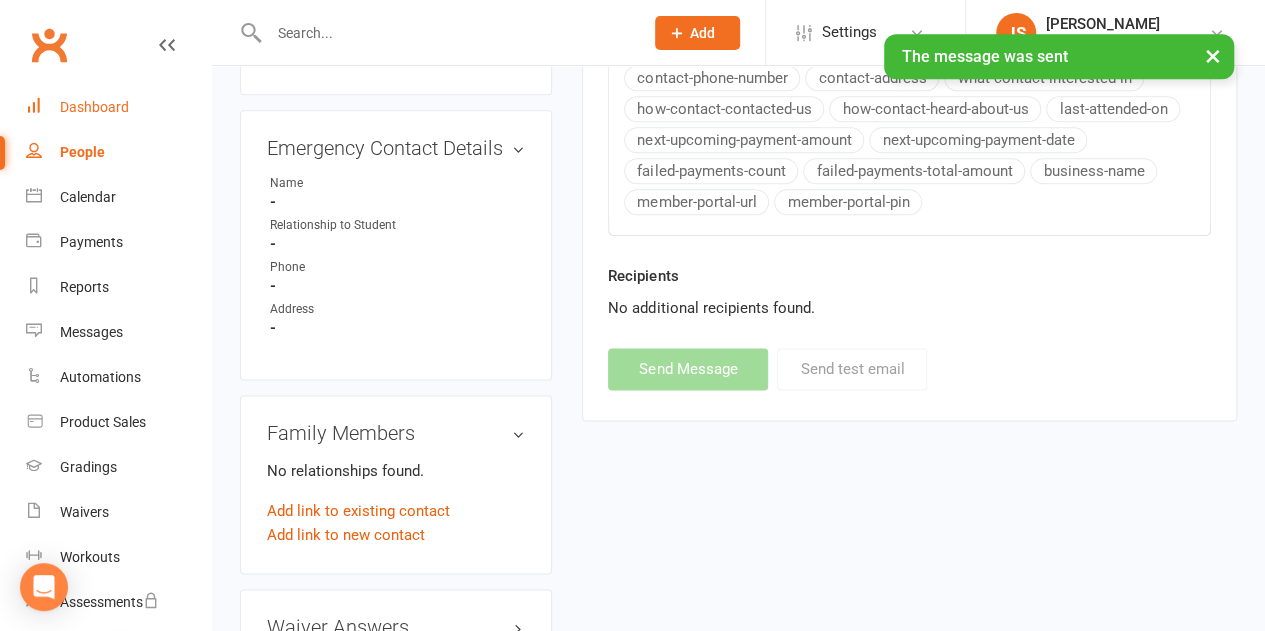 click on "Dashboard" at bounding box center [94, 107] 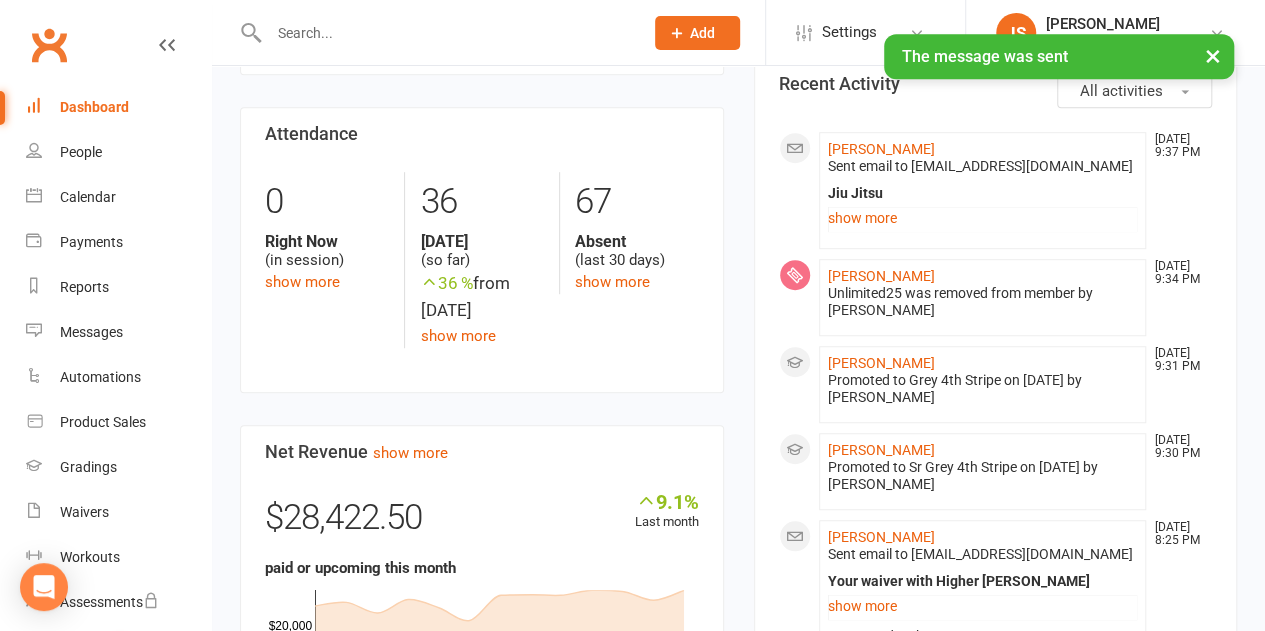 scroll, scrollTop: 500, scrollLeft: 0, axis: vertical 